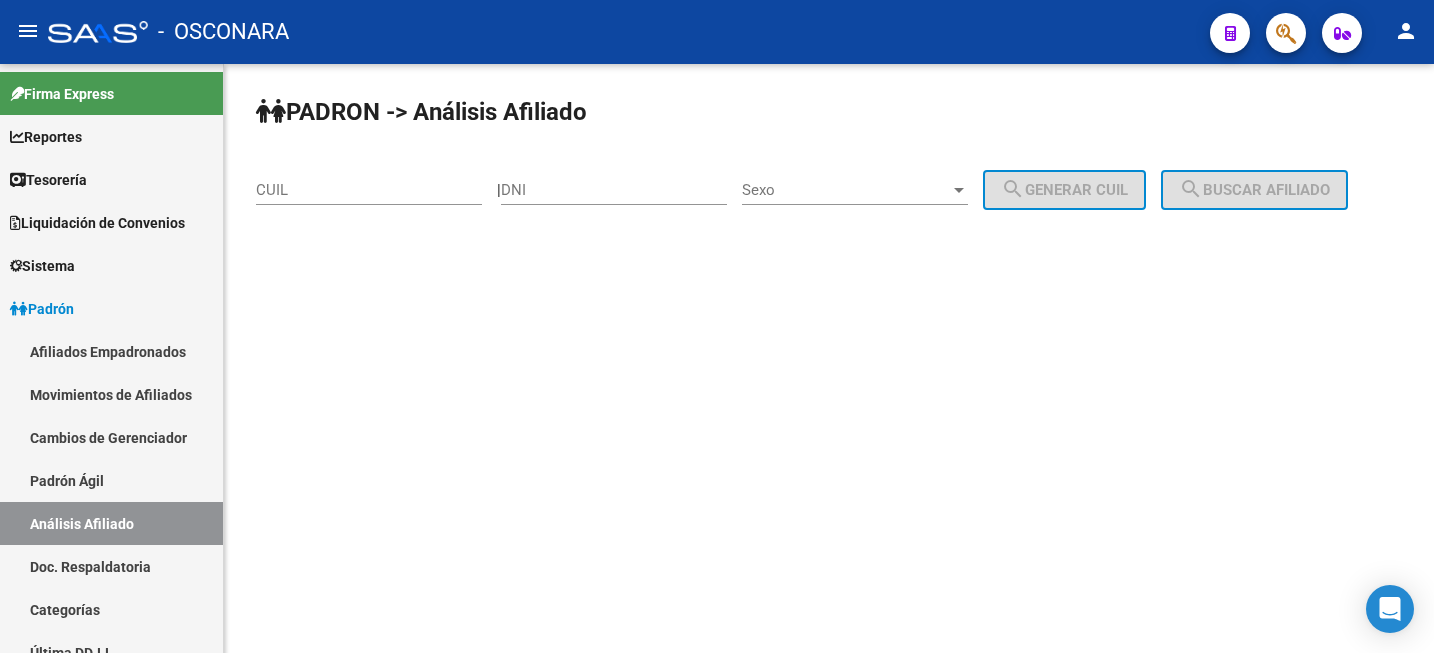 scroll, scrollTop: 0, scrollLeft: 0, axis: both 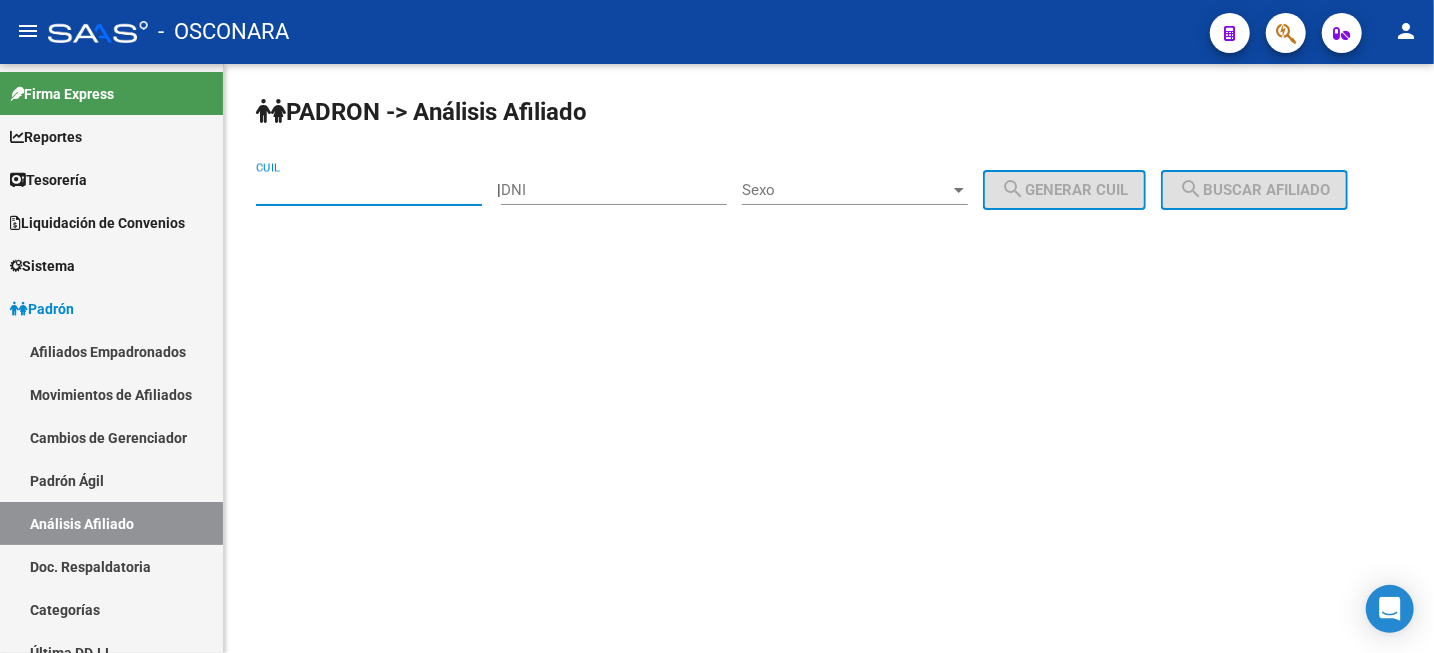 click on "CUIL" at bounding box center (369, 190) 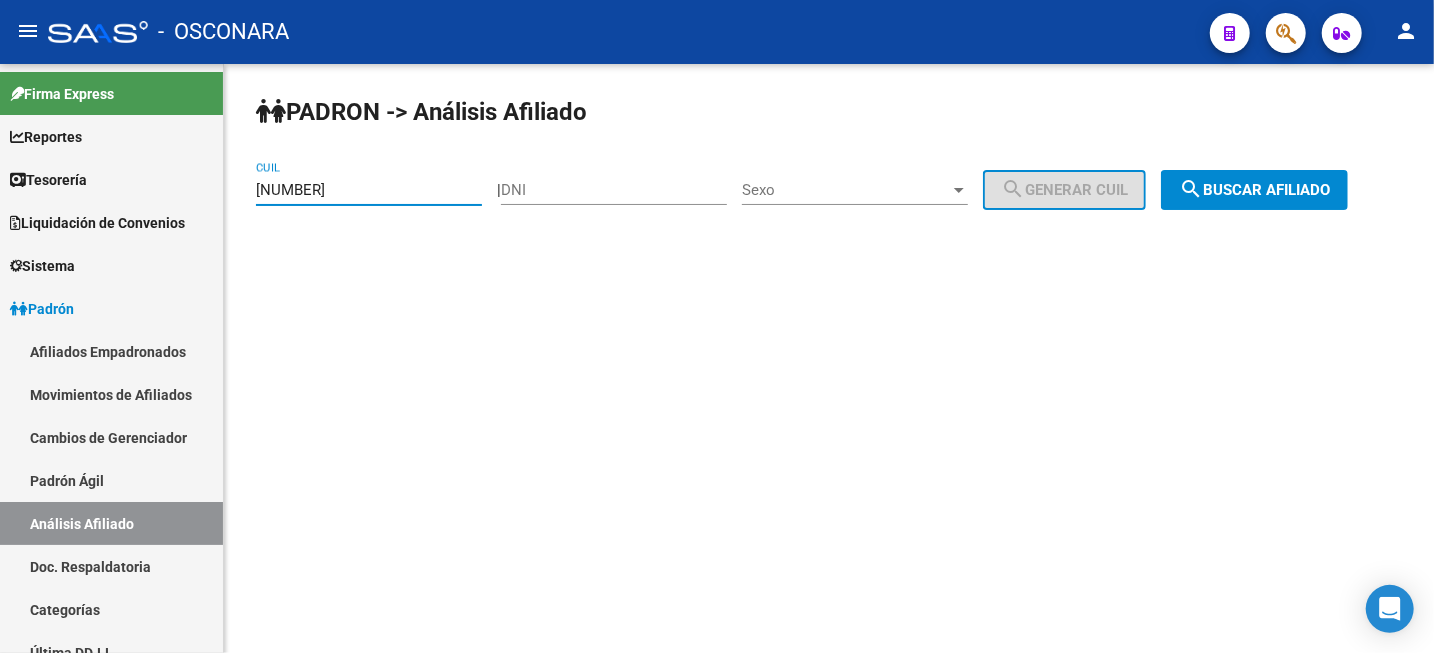 type on "[NUMBER]" 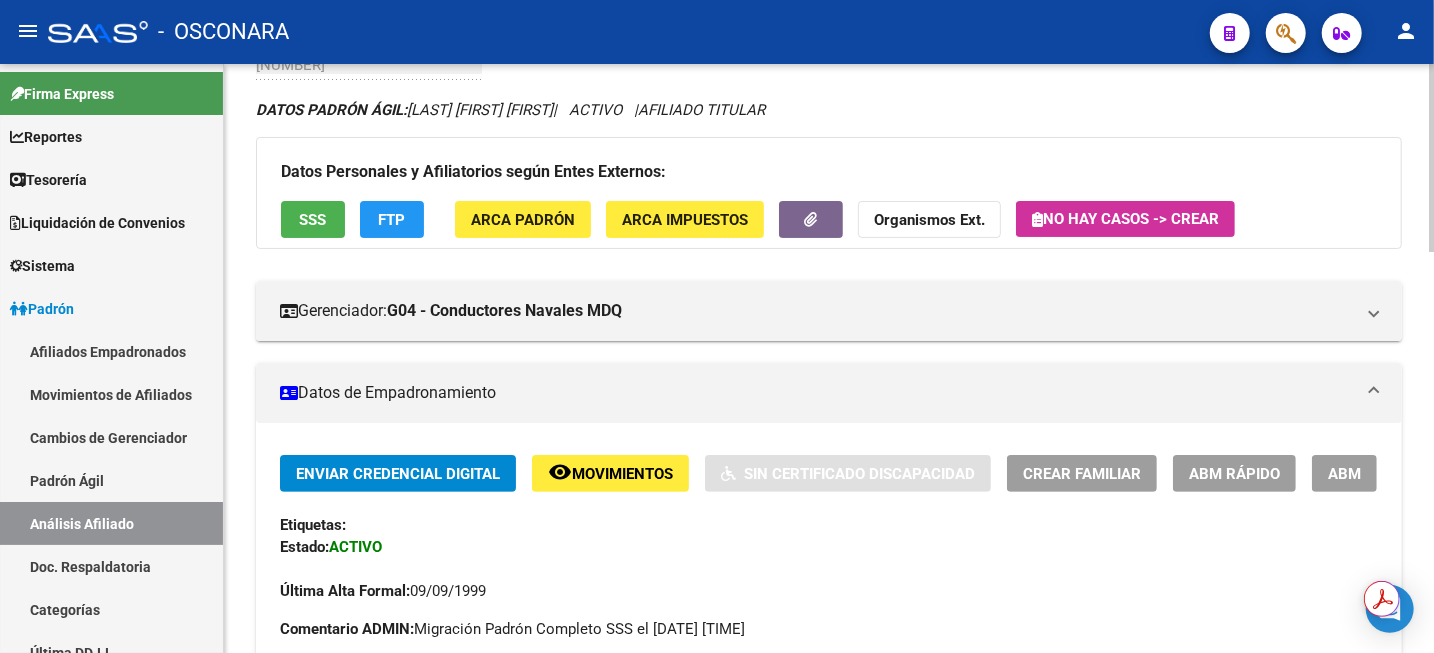 scroll, scrollTop: 250, scrollLeft: 0, axis: vertical 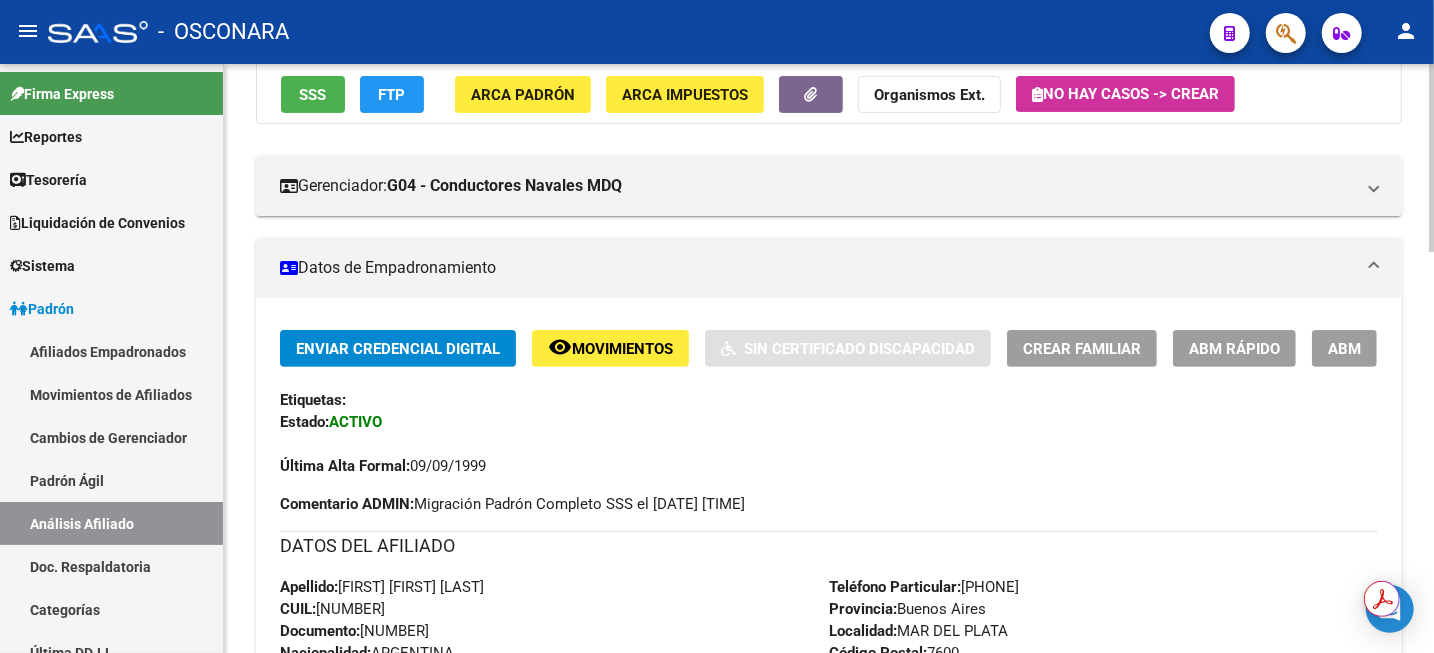 click on "CUIL:  [NUMBER]" at bounding box center (332, 609) 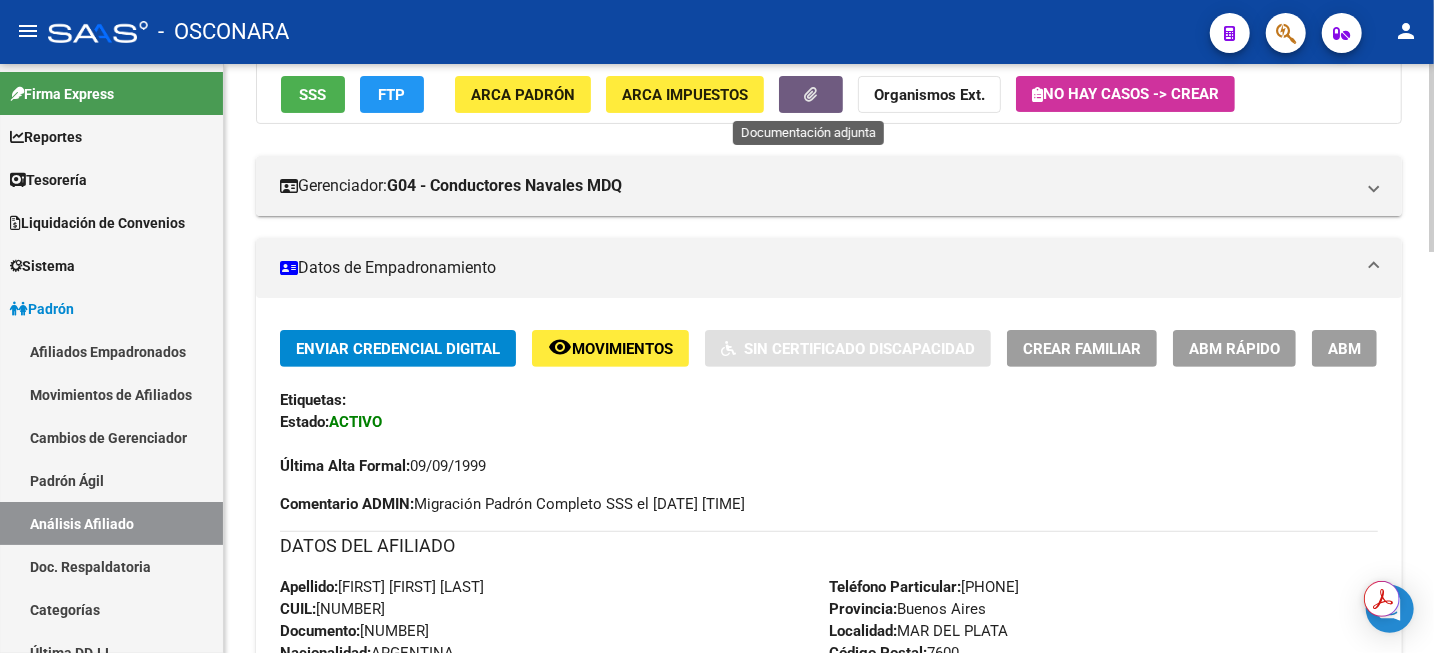click 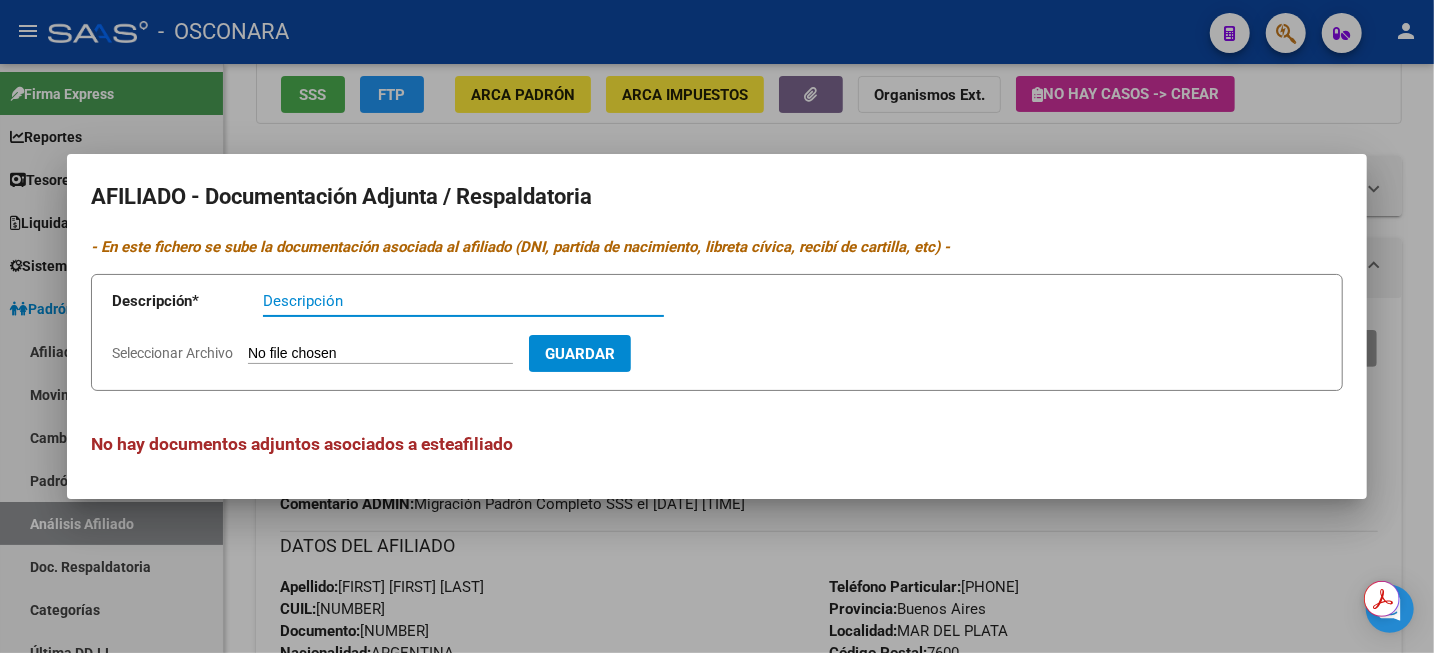 click at bounding box center (717, 326) 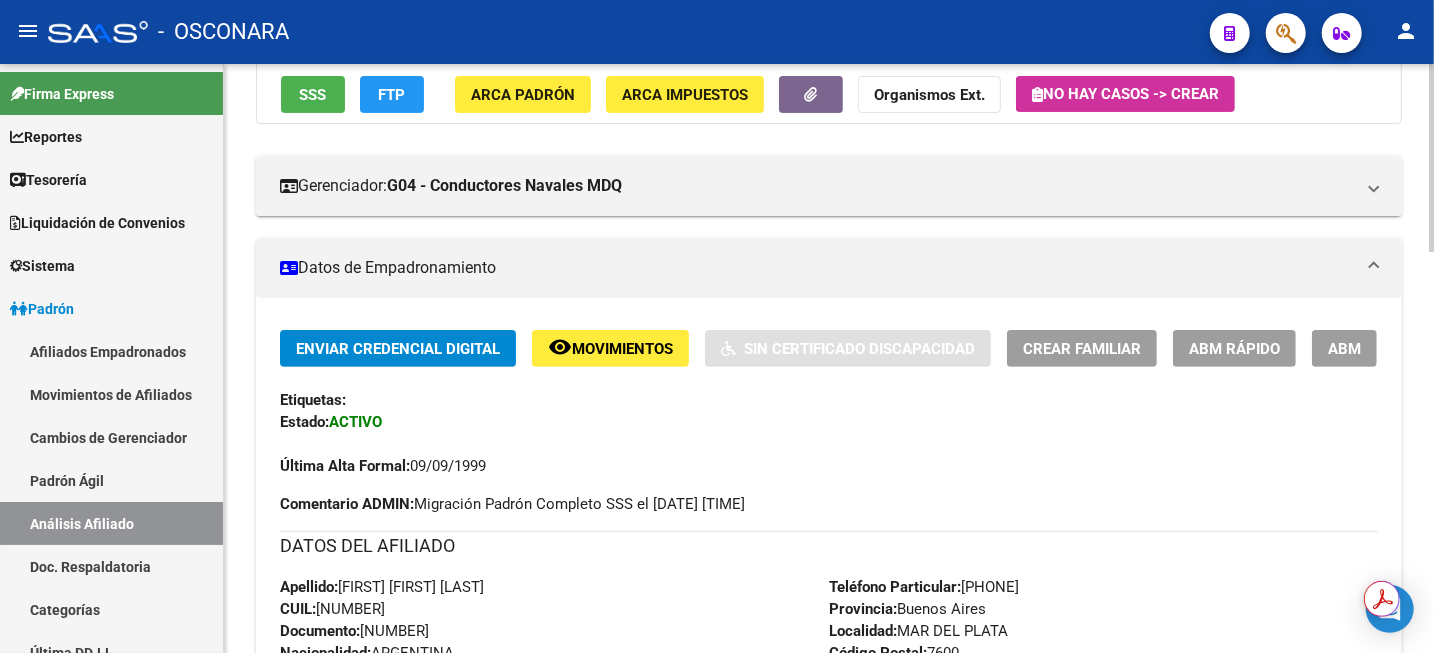 click on "Datos Personales y Afiliatorios según Entes Externos: SSS FTP ARCA Padrón ARCA Impuestos Organismos Ext.   No hay casos -> Crear" 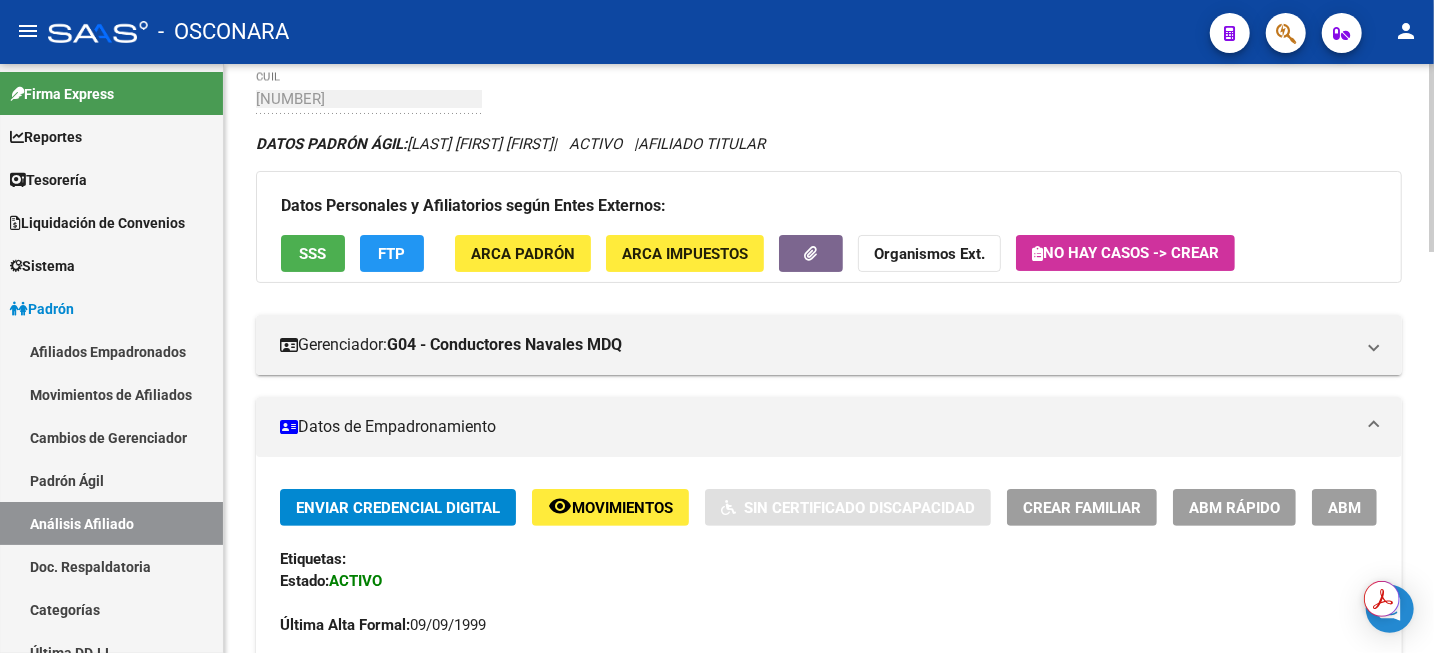 scroll, scrollTop: 0, scrollLeft: 0, axis: both 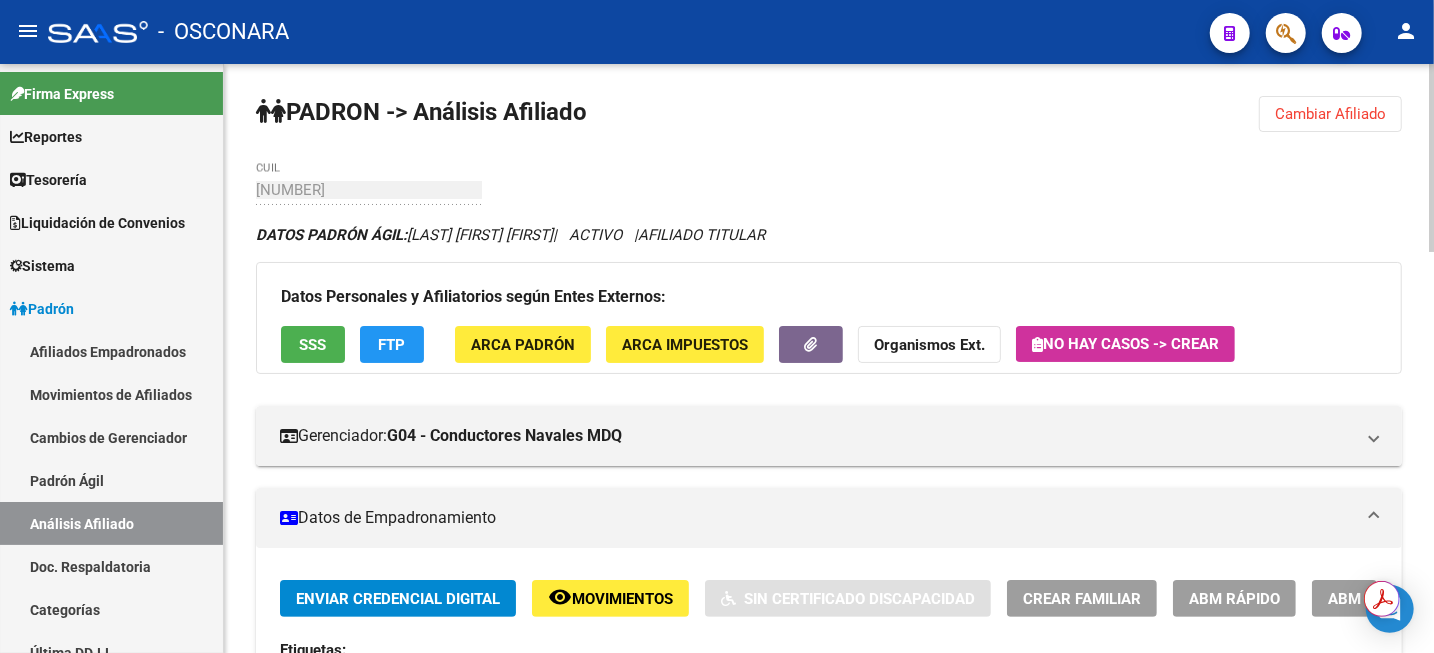 click on "Cambiar Afiliado" 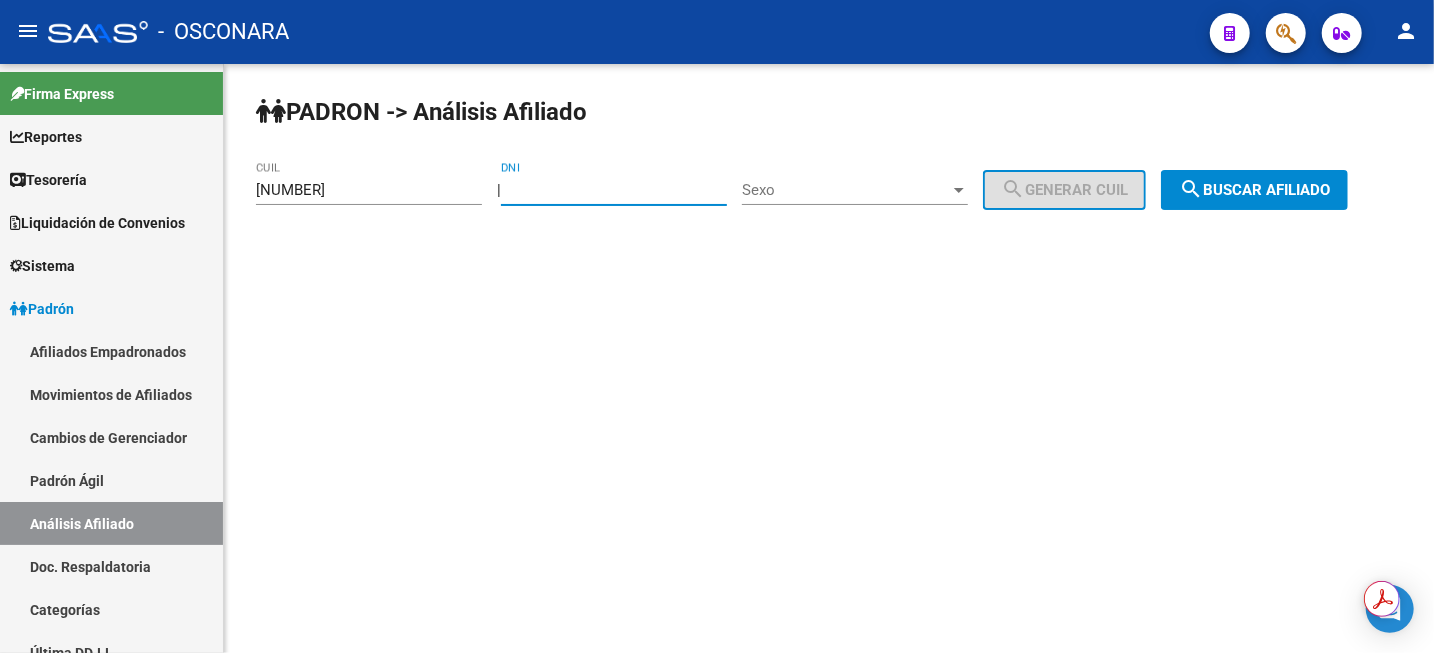 click on "DNI" at bounding box center (614, 190) 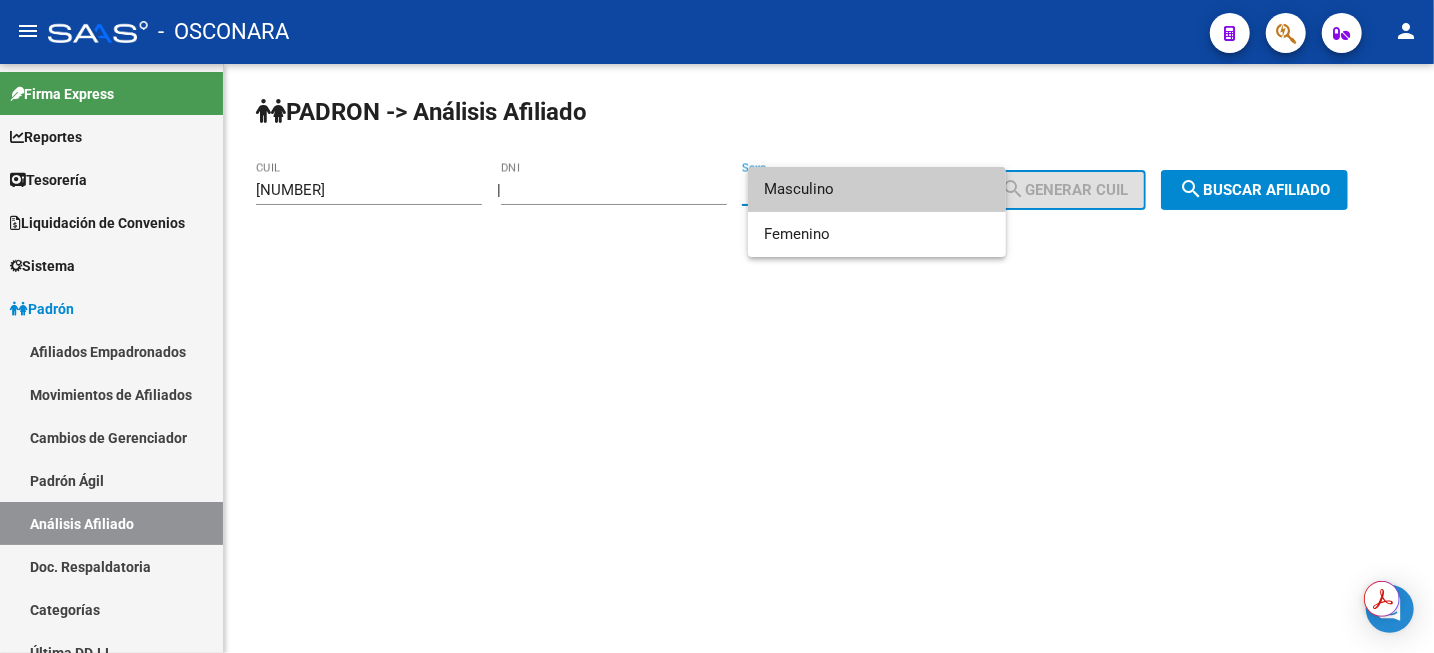 click on "Masculino" at bounding box center (877, 189) 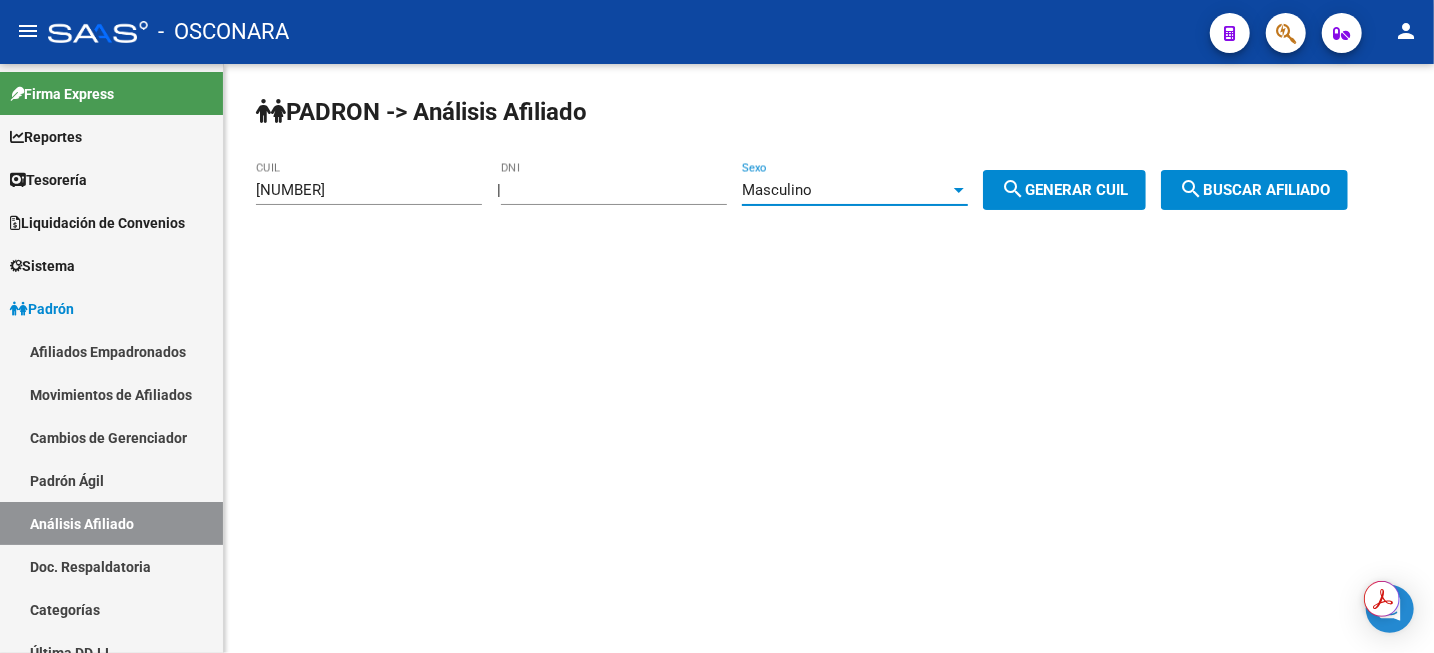 click on "search  Generar CUIL" 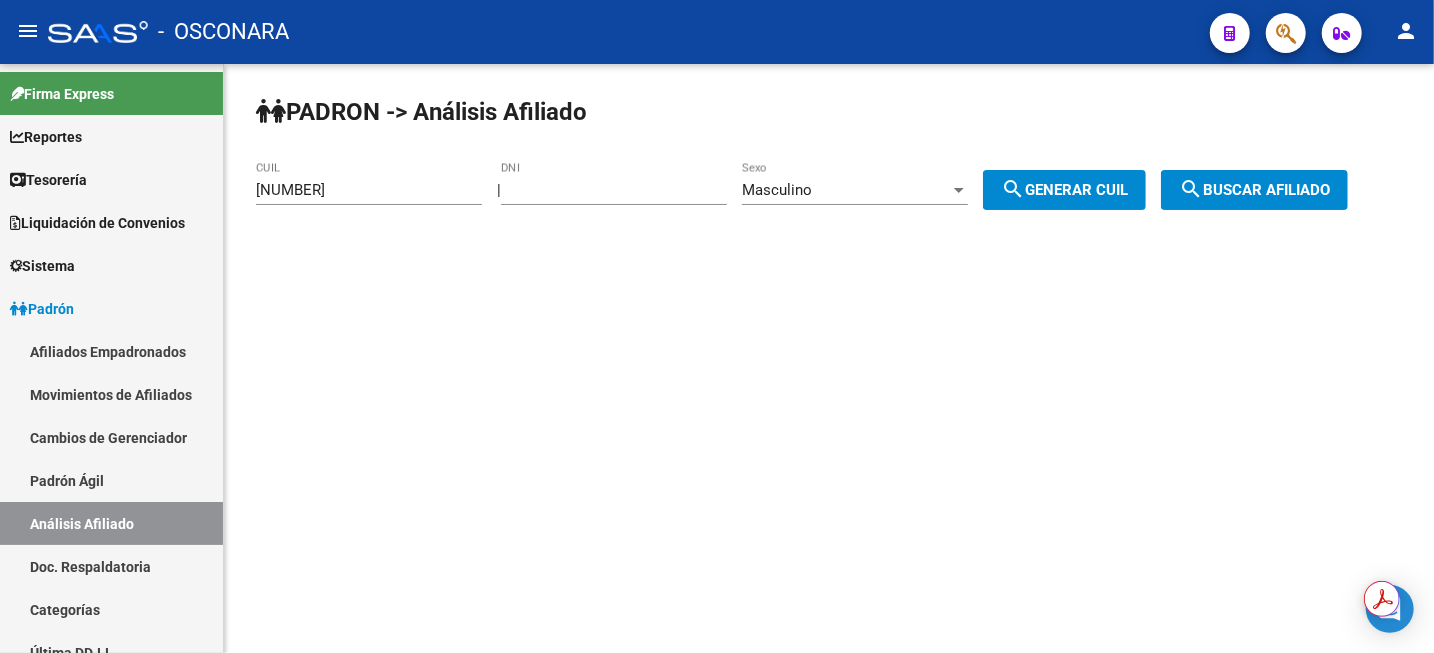 drag, startPoint x: 1305, startPoint y: 192, endPoint x: 1274, endPoint y: 201, distance: 32.280025 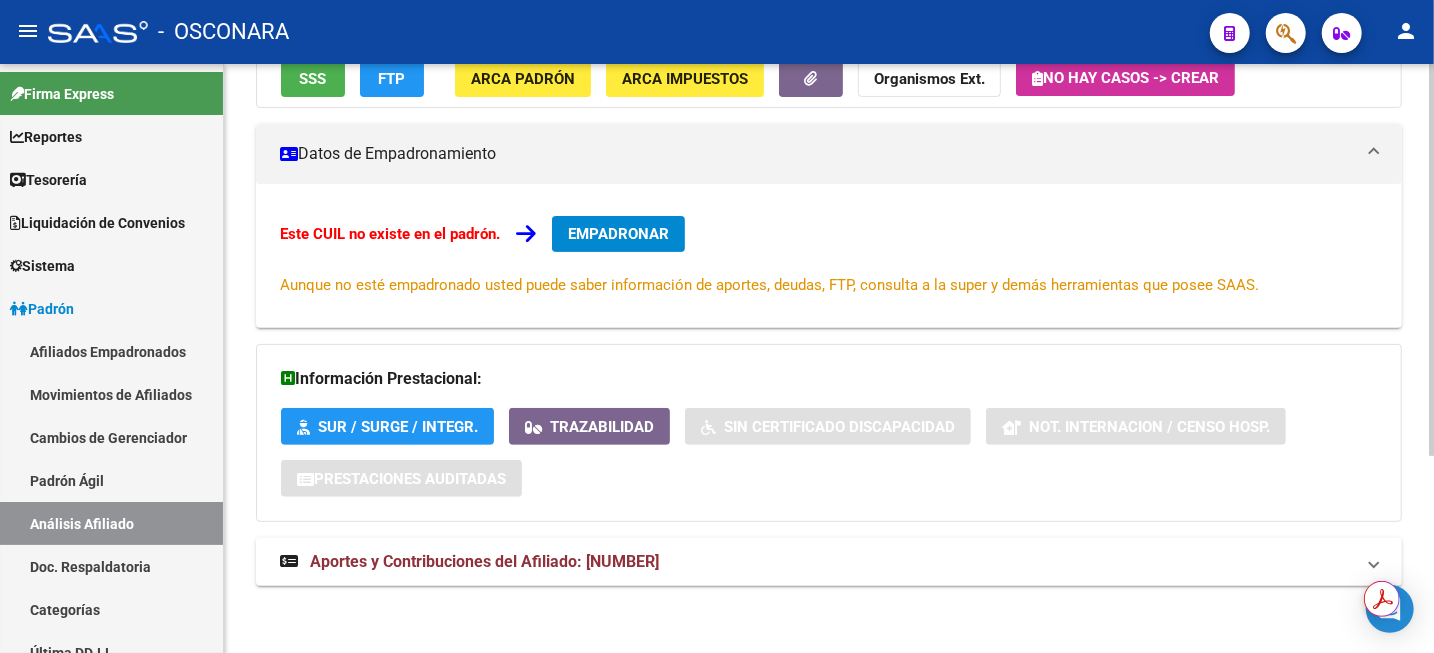 scroll, scrollTop: 295, scrollLeft: 0, axis: vertical 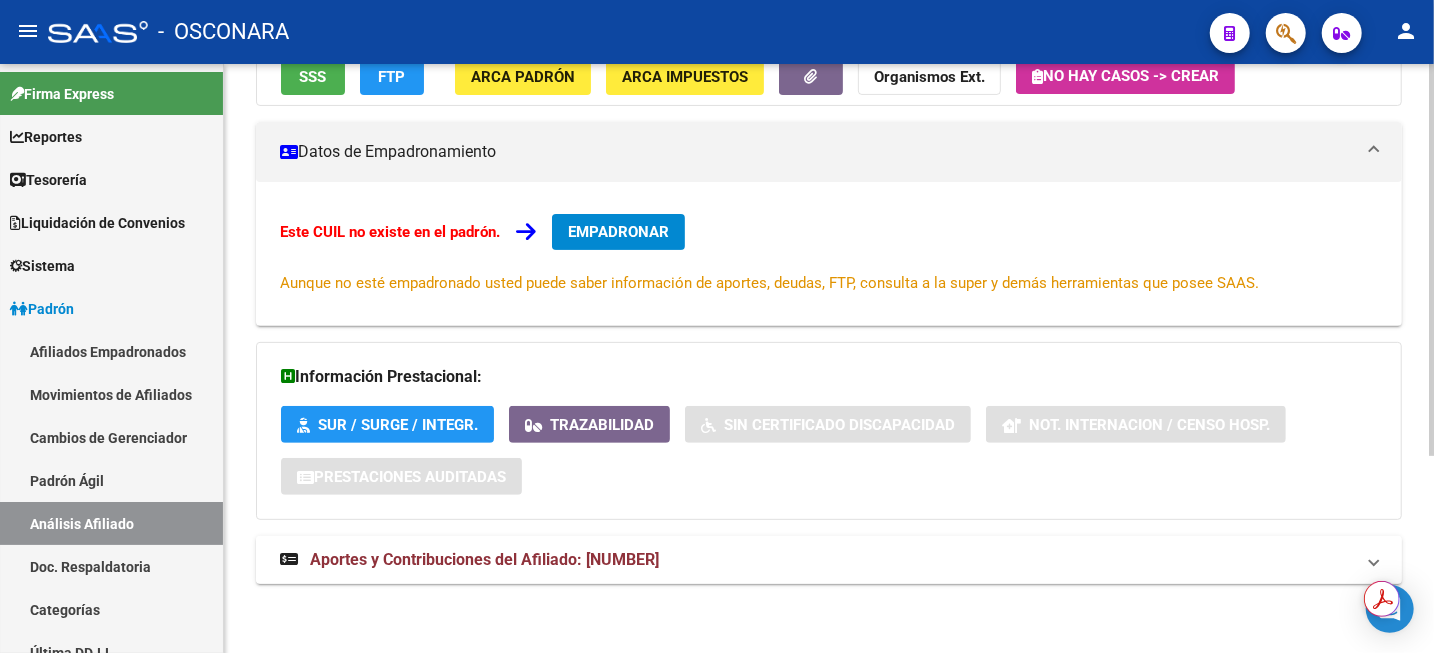 click on "Aportes y Contribuciones del Afiliado: [NUMBER]" at bounding box center [484, 559] 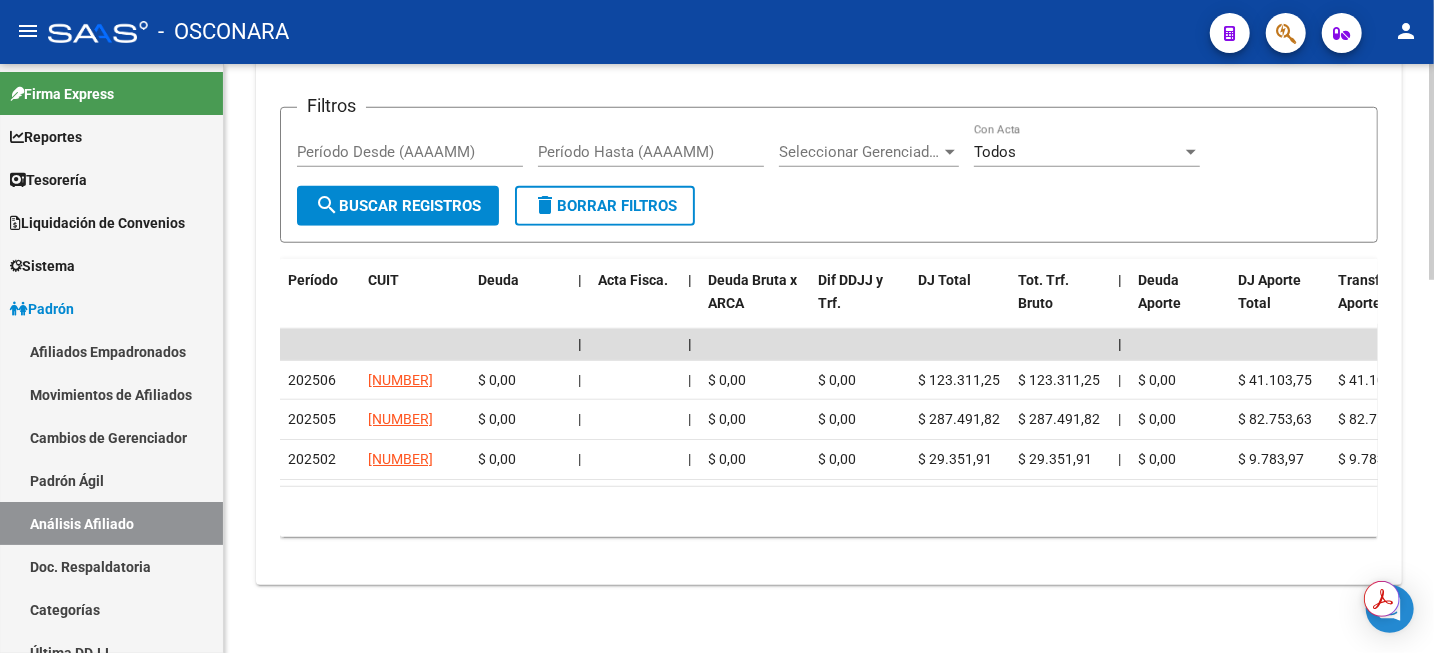 scroll, scrollTop: 1013, scrollLeft: 0, axis: vertical 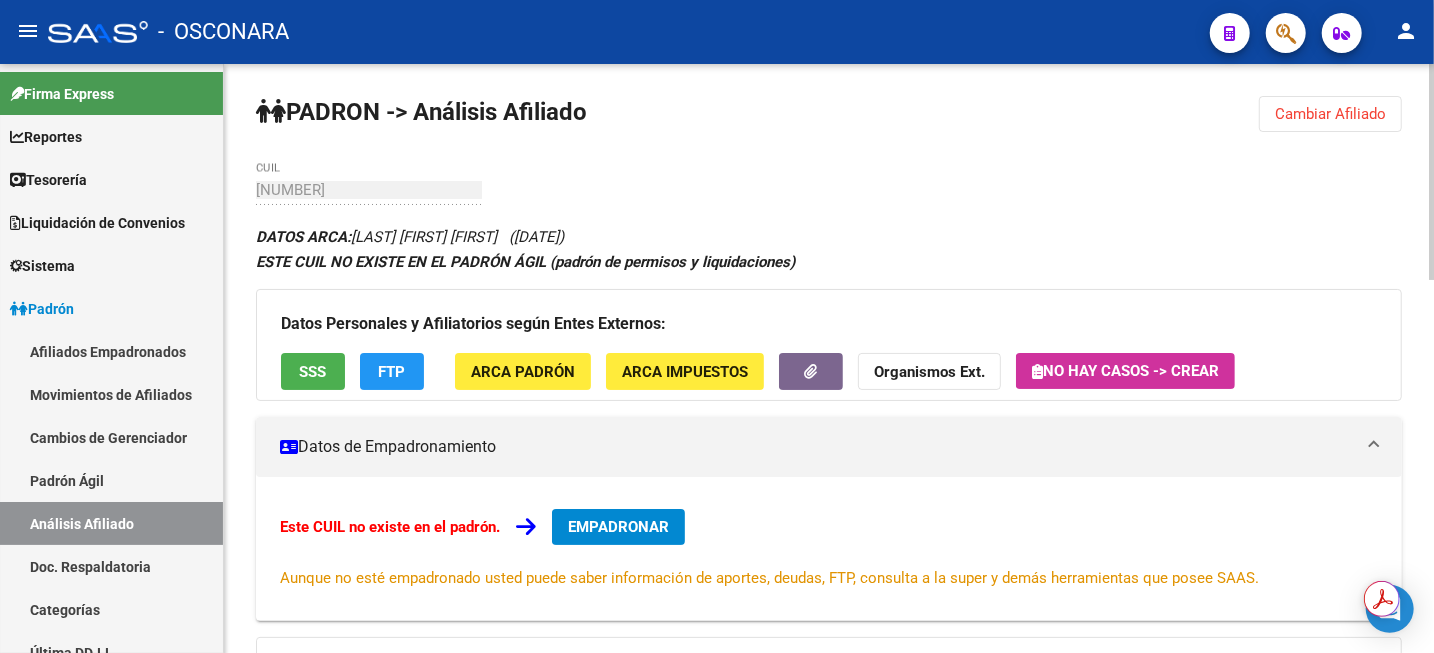 click on "PADRON -> Análisis Afiliado  Cambiar Afiliado
[NUMBER] CUIL DATOS ARCA:  [LAST] [FIRST] [FIRST]       ([DATE])  ESTE CUIL NO EXISTE EN EL PADRÓN ÁGIL (padrón de permisos y liquidaciones) Datos Personales y Afiliatorios según Entes Externos: SSS FTP ARCA Padrón ARCA Impuestos Organismos Ext.   No hay casos -> Crear
Datos de Empadronamiento  Este CUIL no existe en el padrón.   EMPADRONAR
Aunque no esté empadronado usted puede saber información de aportes, deudas, FTP, consulta a la super y demás herramientas que posee SAAS.   Información Prestacional:       SUR / SURGE / INTEGR.    Trazabilidad    Sin Certificado Discapacidad    Not. Internacion / Censo Hosp.  Prestaciones Auditadas     Aportes y Contribuciones del Afiliado: [NUMBER] cloud_download  Exportar CSV  Devengado RG Percibido - Liquidación RG/MT/PD Percibido - Liquidación Total DDJJ ARCA Transferencias ARCA ARCA Relaciones Laborales Filtros Período Desde (AAAAMM) Período Hasta (AAAAMM) Todos Con Acta search" 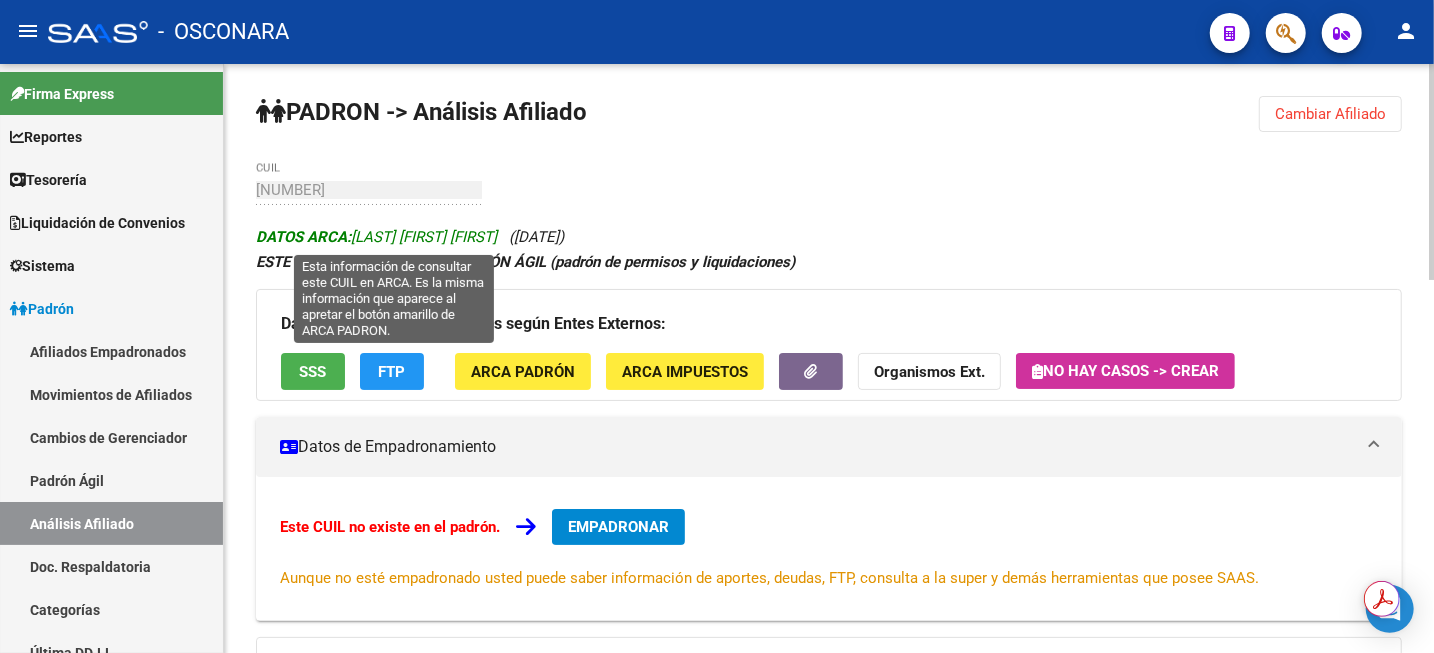drag, startPoint x: 357, startPoint y: 235, endPoint x: 529, endPoint y: 238, distance: 172.02615 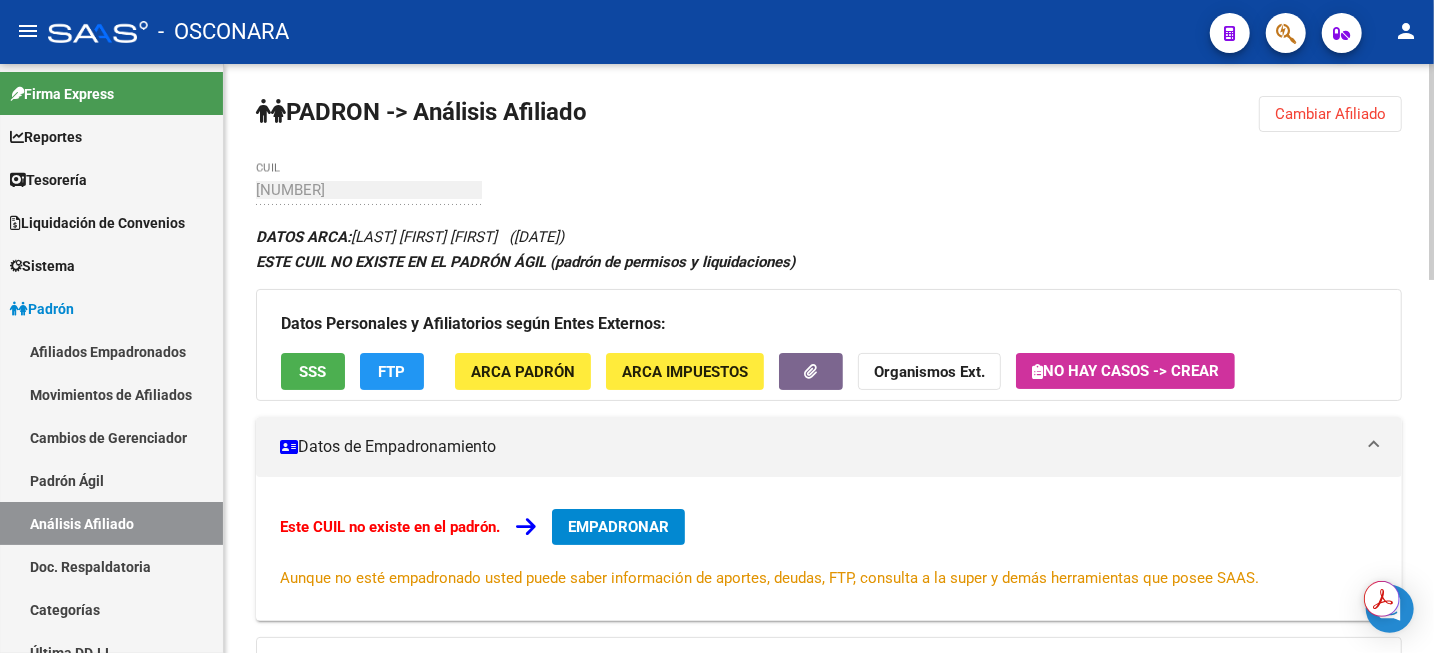 copy on "[LAST] [FIRST] [FIRST]" 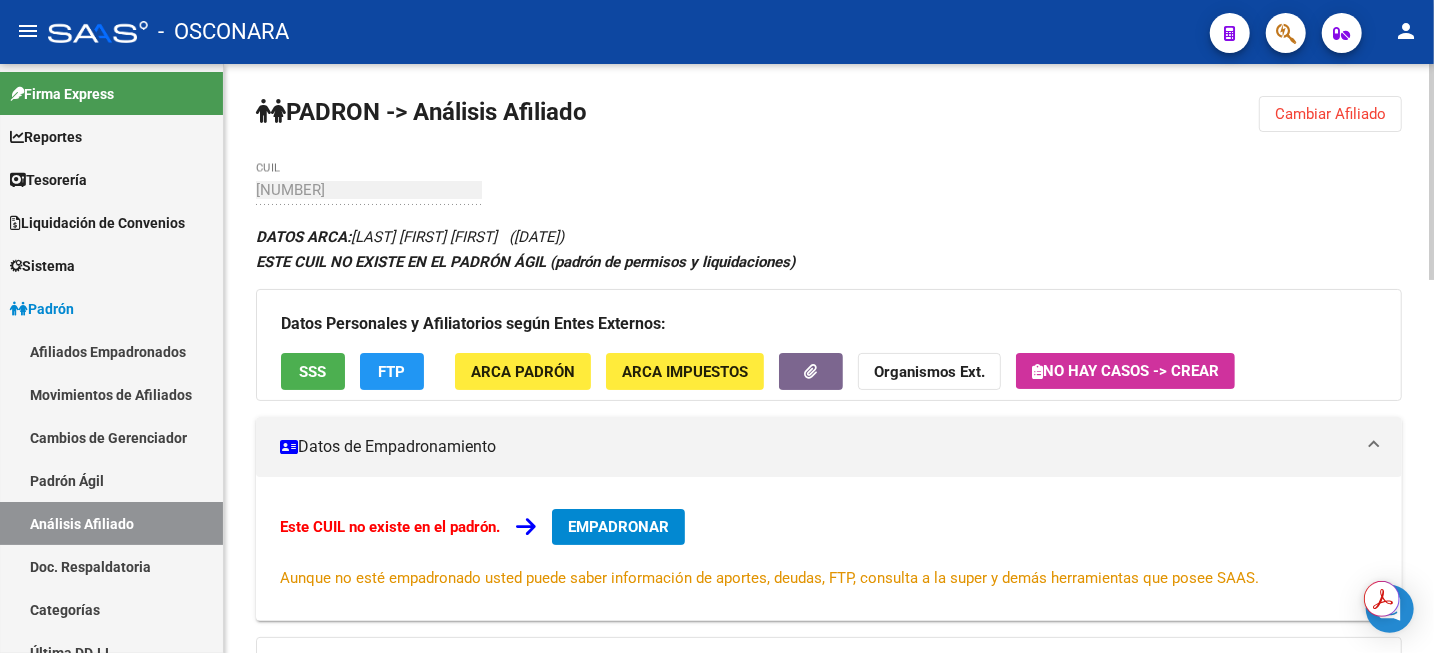 click on "PADRON -> Análisis Afiliado  Cambiar Afiliado
[NUMBER] CUIL DATOS ARCA:  [LAST] [FIRST] [FIRST]       ([DATE])  ESTE CUIL NO EXISTE EN EL PADRÓN ÁGIL (padrón de permisos y liquidaciones) Datos Personales y Afiliatorios según Entes Externos: SSS FTP ARCA Padrón ARCA Impuestos Organismos Ext.   No hay casos -> Crear
Datos de Empadronamiento  Este CUIL no existe en el padrón.   EMPADRONAR
Aunque no esté empadronado usted puede saber información de aportes, deudas, FTP, consulta a la super y demás herramientas que posee SAAS.   Información Prestacional:       SUR / SURGE / INTEGR.    Trazabilidad    Sin Certificado Discapacidad    Not. Internacion / Censo Hosp.  Prestaciones Auditadas     Aportes y Contribuciones del Afiliado: [NUMBER] cloud_download  Exportar CSV  Devengado RG Percibido - Liquidación RG/MT/PD Percibido - Liquidación Total DDJJ ARCA Transferencias ARCA ARCA Relaciones Laborales Filtros Período Desde (AAAAMM) Período Hasta (AAAAMM) Todos Con Acta search" 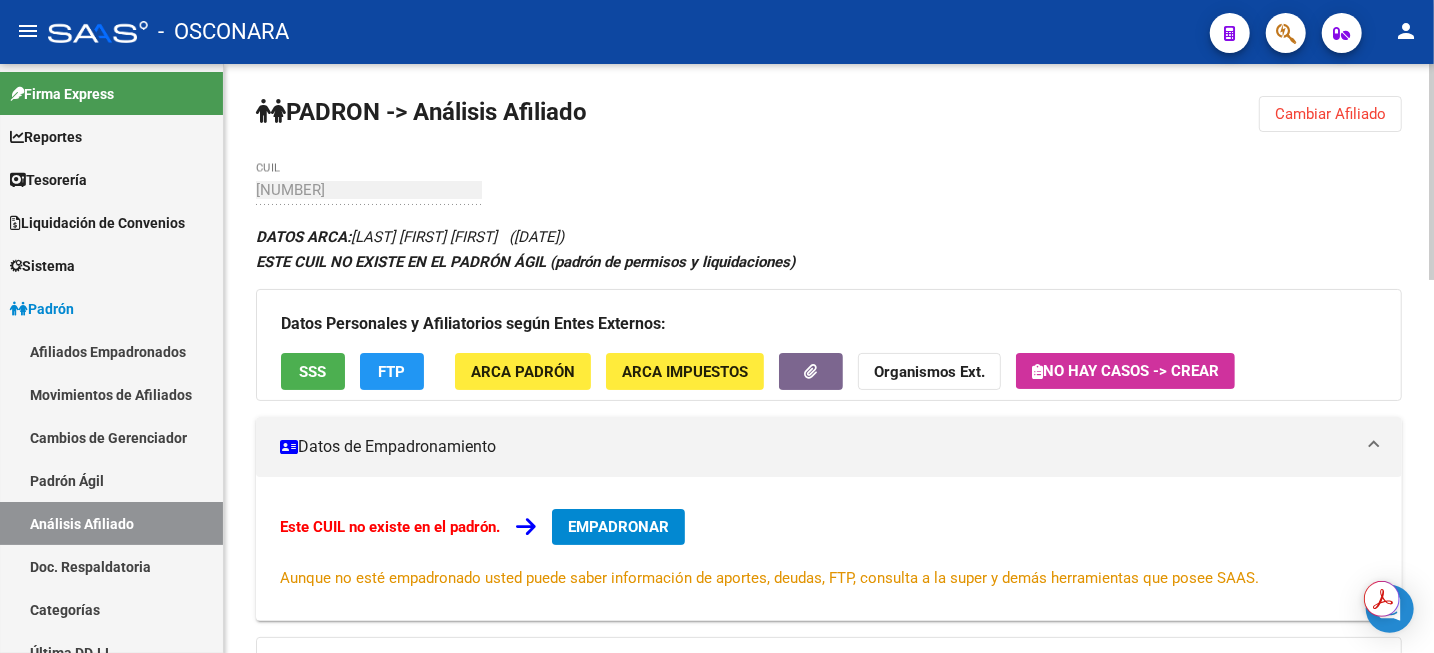 click on "Cambiar Afiliado" 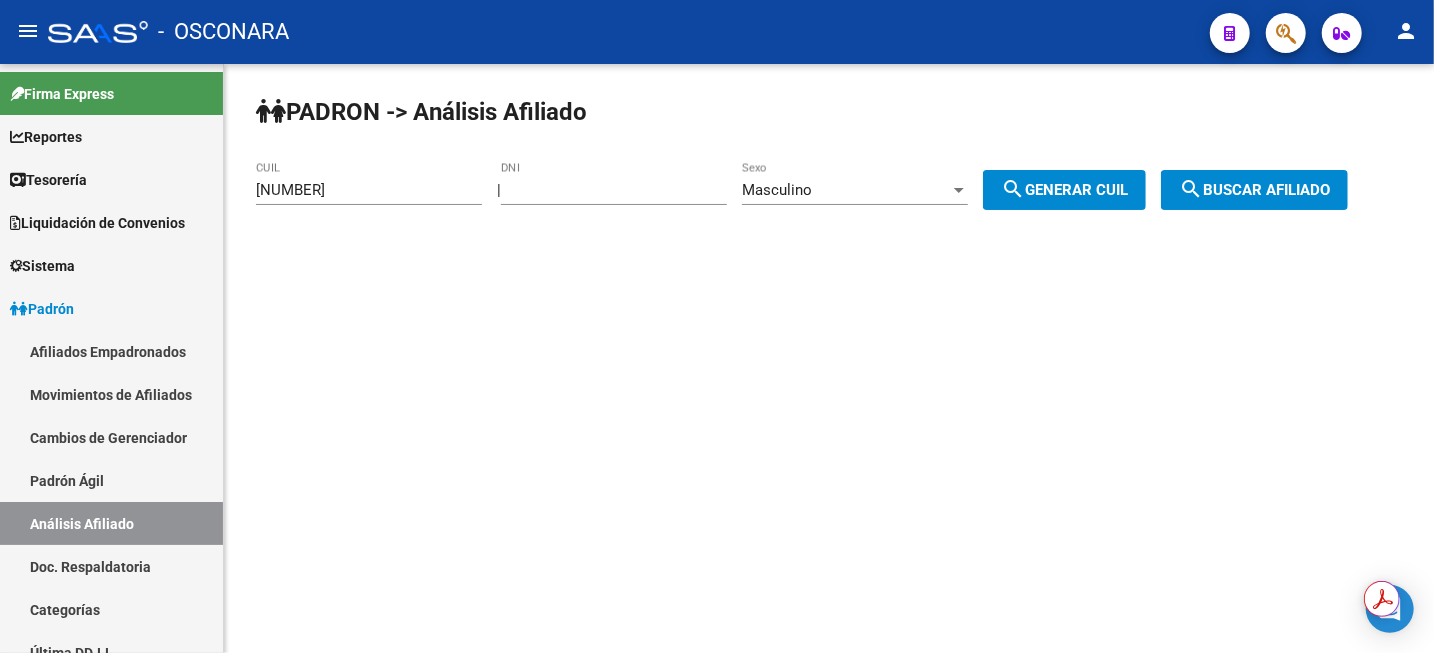 click on "[NUMBER]" at bounding box center [614, 190] 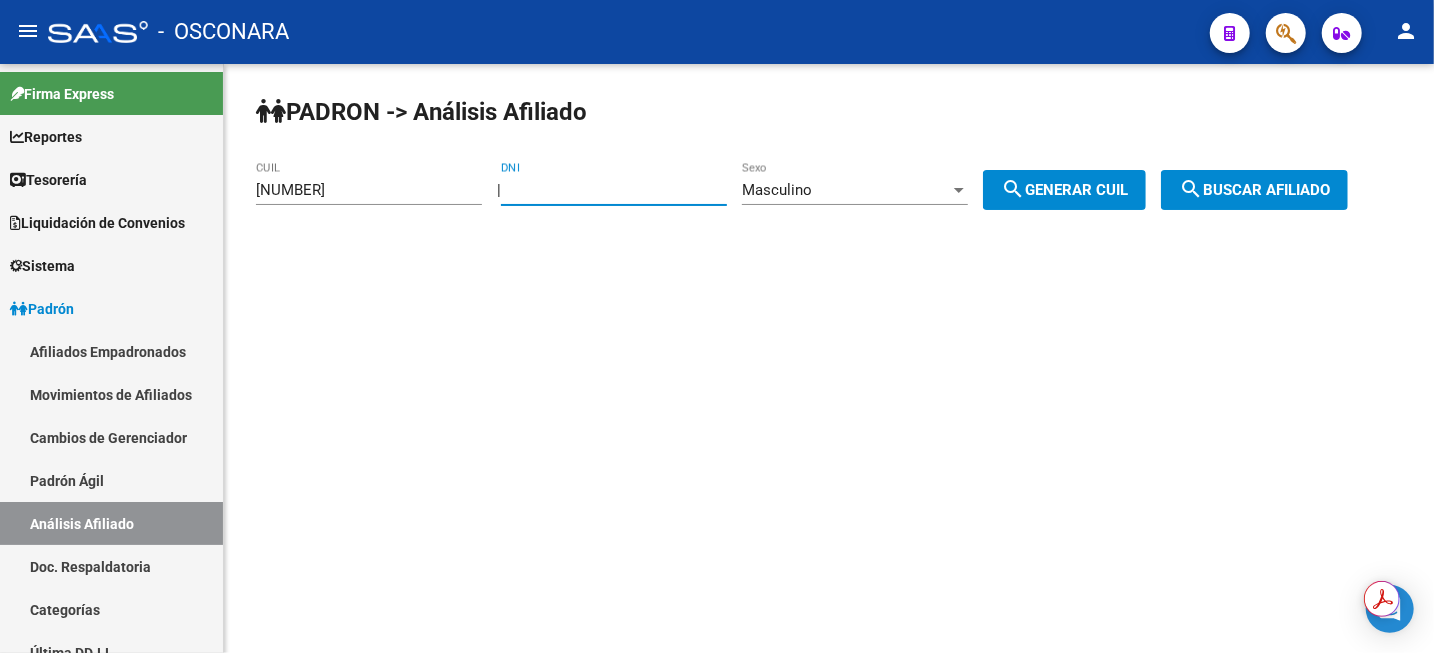 click on "[NUMBER]" at bounding box center [614, 190] 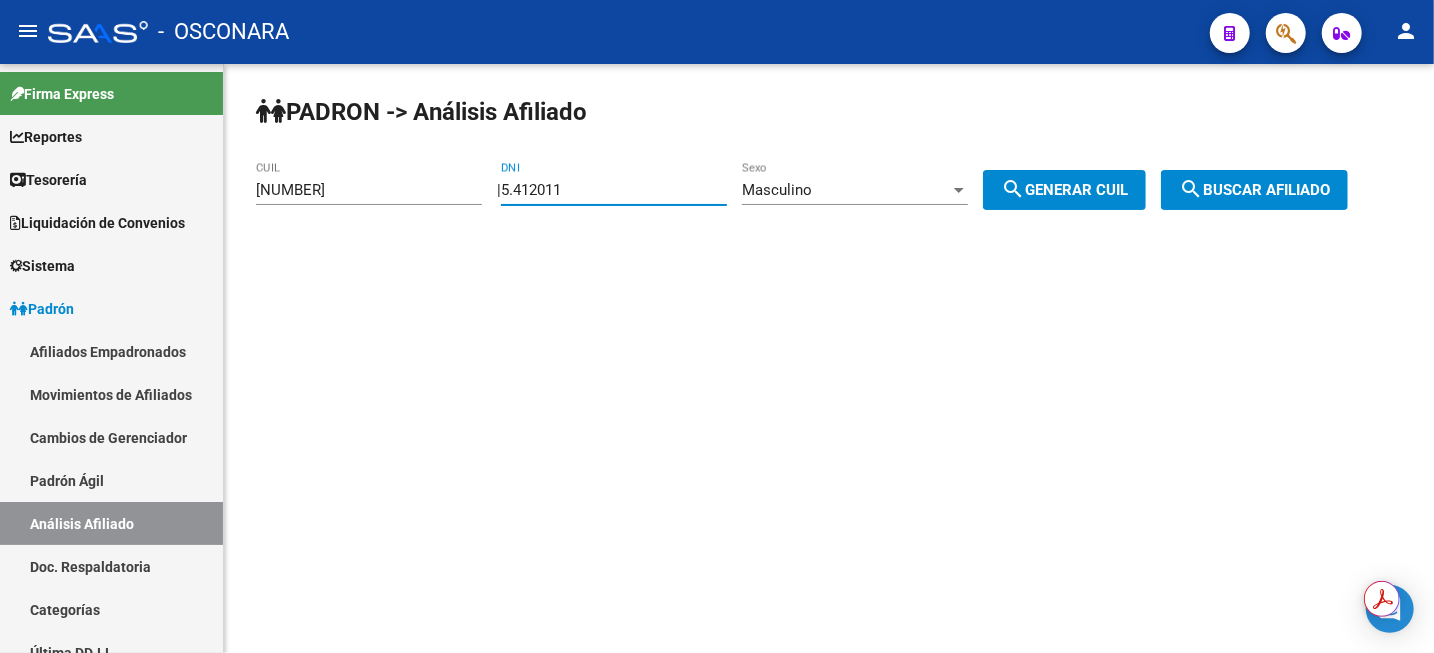 click on "[NUMBER] DNI" 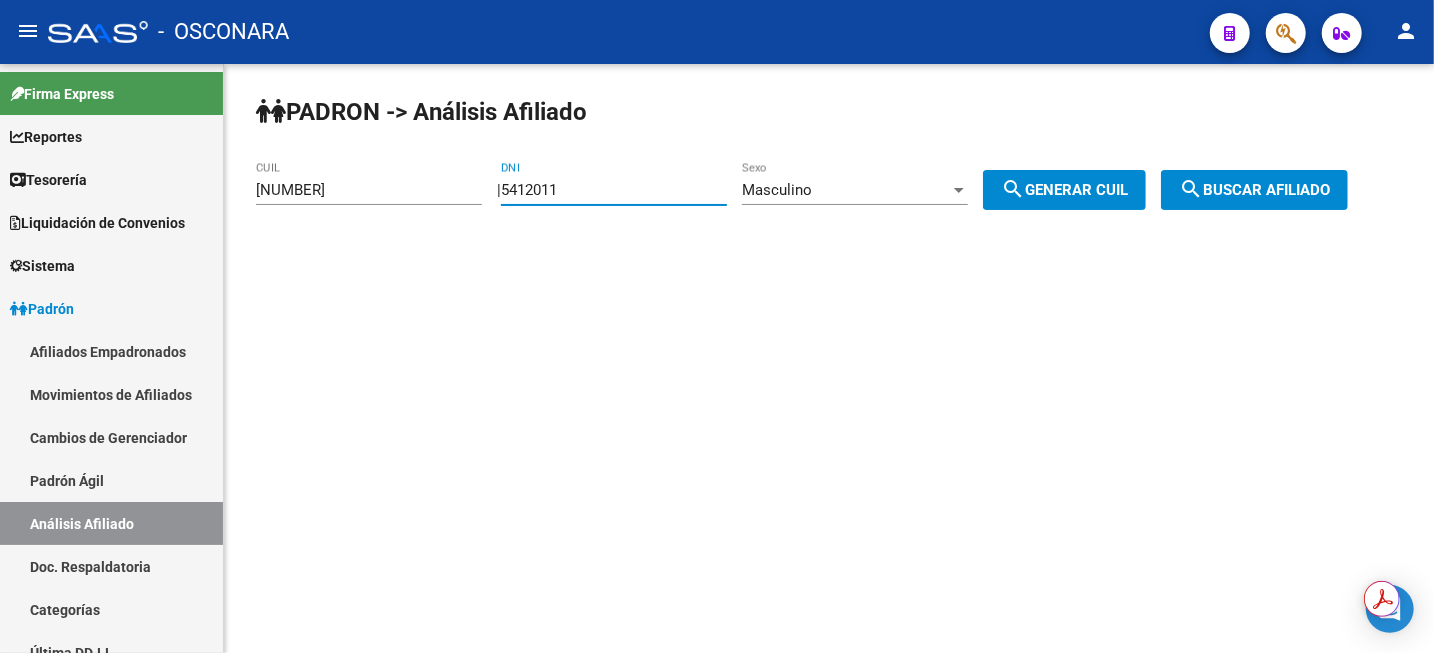 type on "5412011" 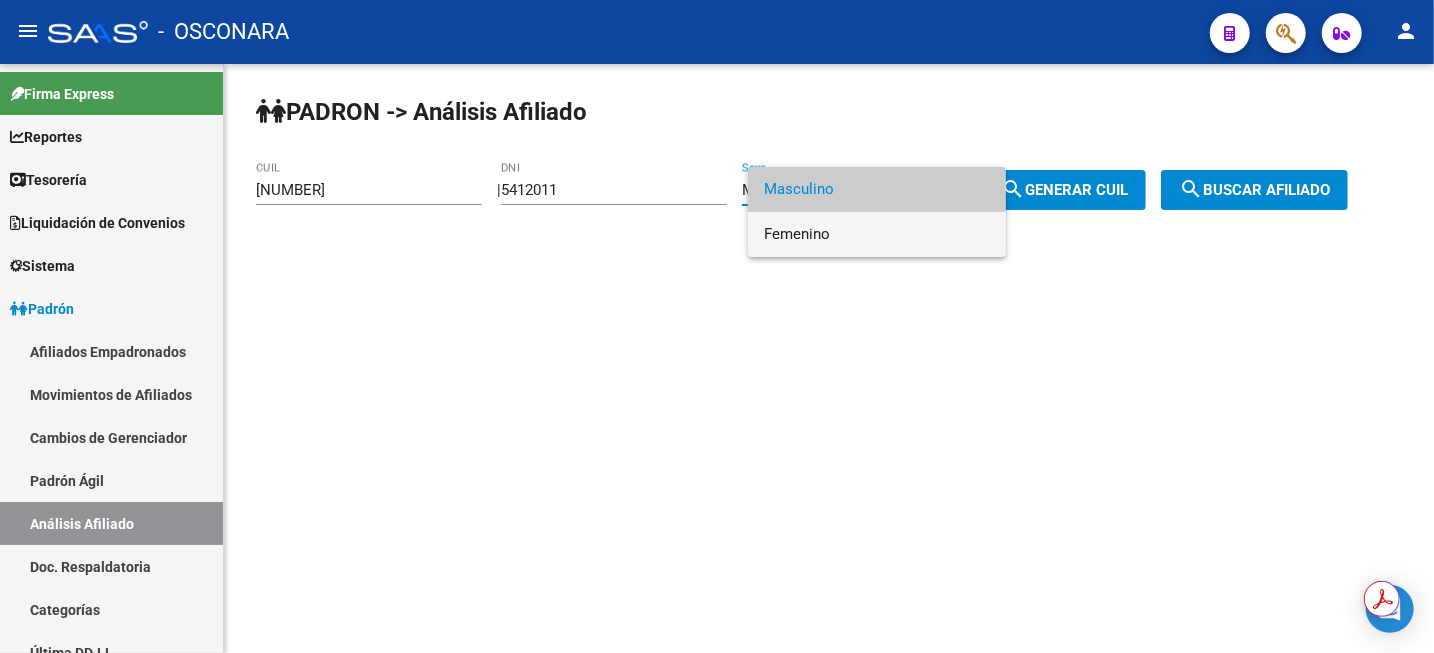 click on "Femenino" at bounding box center (877, 234) 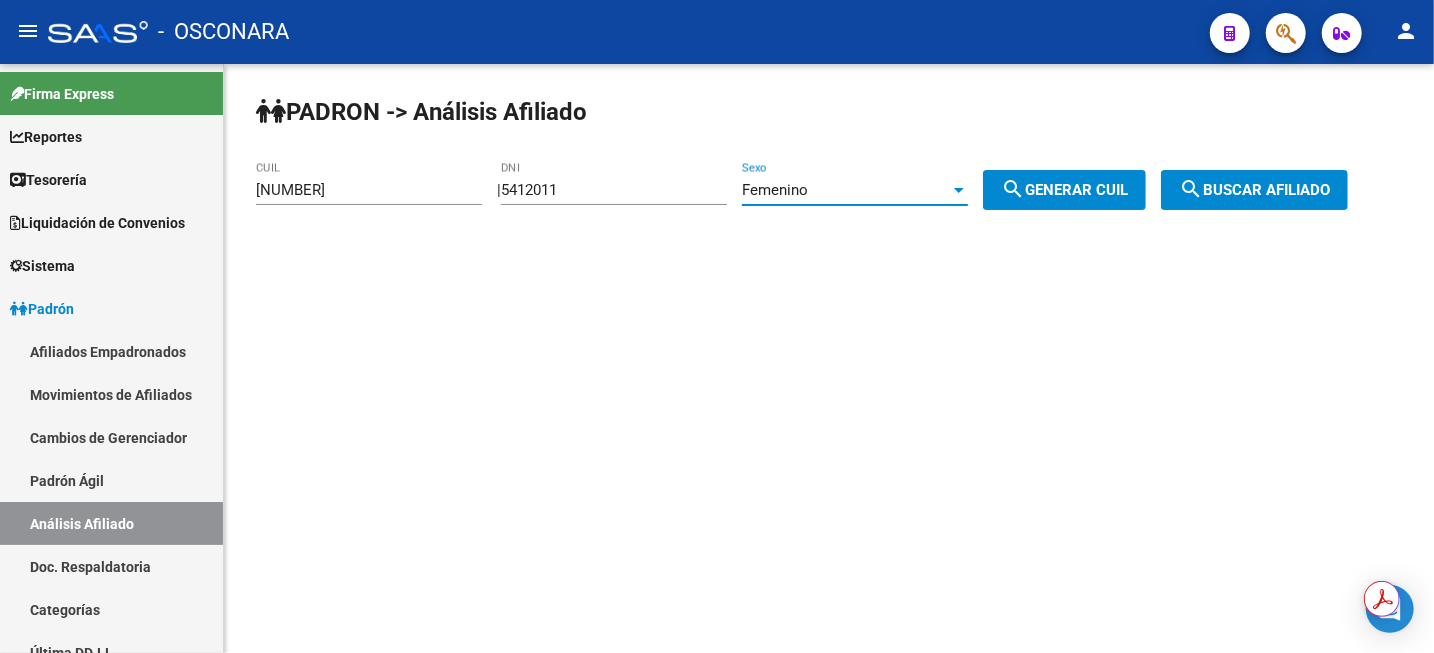 click on "search  Generar CUIL" 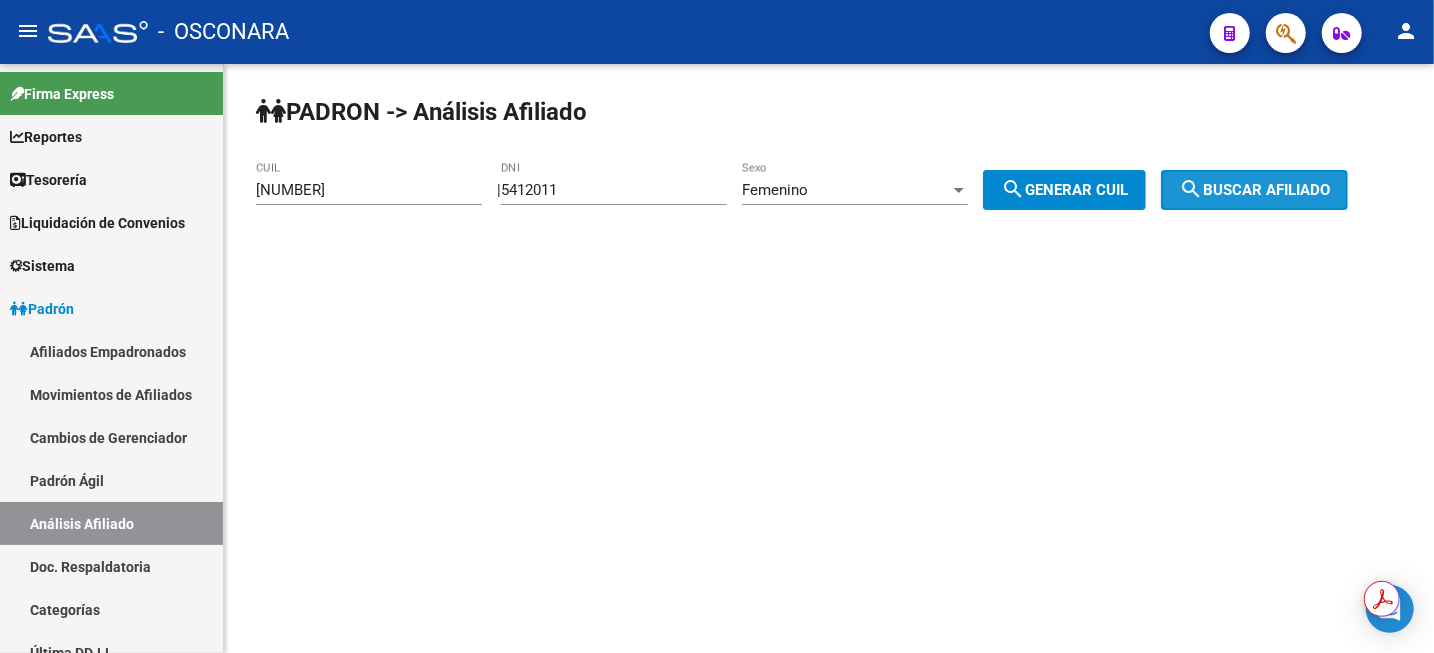 click on "search  Buscar afiliado" 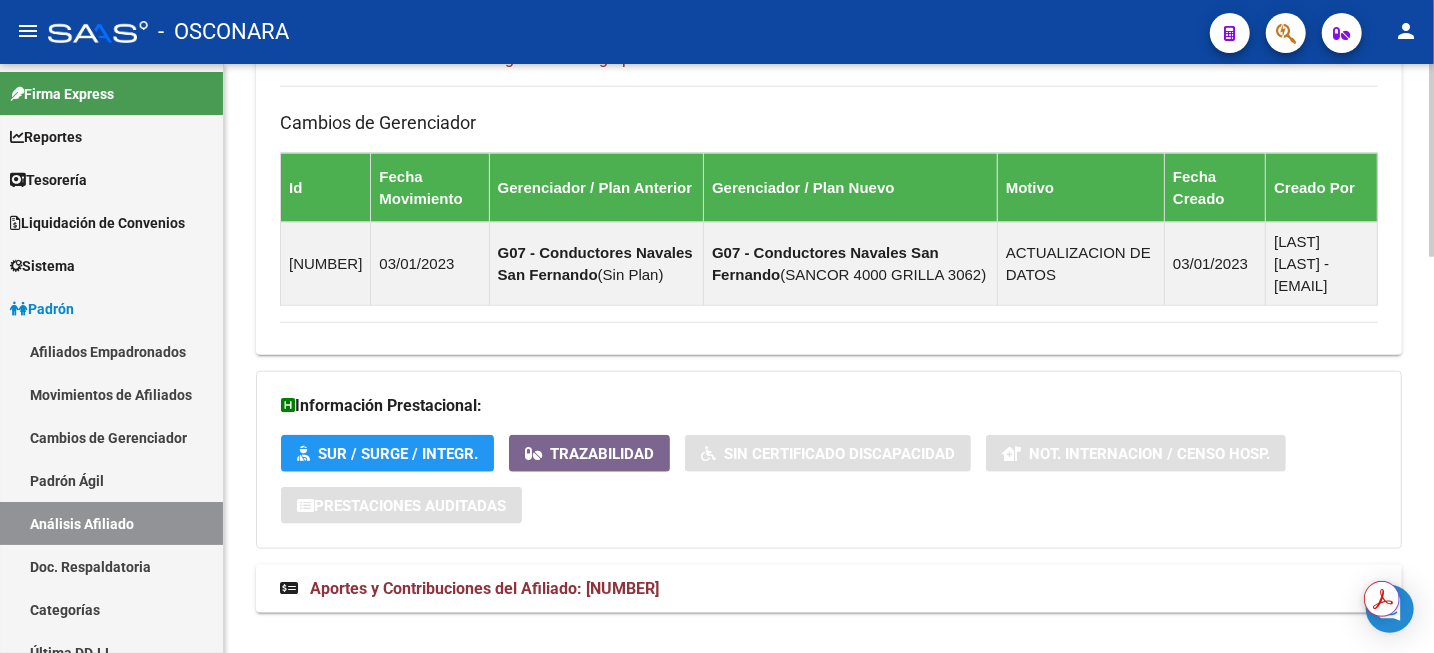 scroll, scrollTop: 1212, scrollLeft: 0, axis: vertical 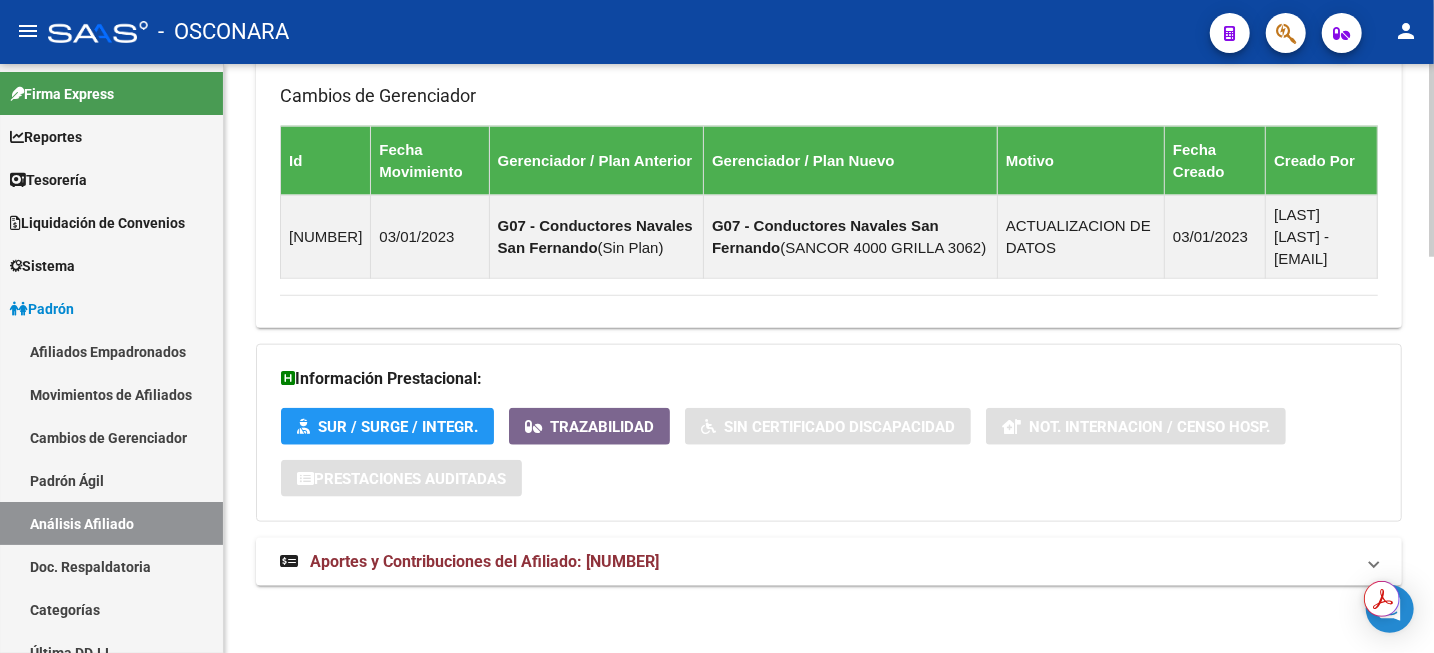 click on "Información Prestacional:       SUR / SURGE / INTEGR.    Trazabilidad    Sin Certificado Discapacidad    Not. Internacion / Censo Hosp.  Prestaciones Auditadas" 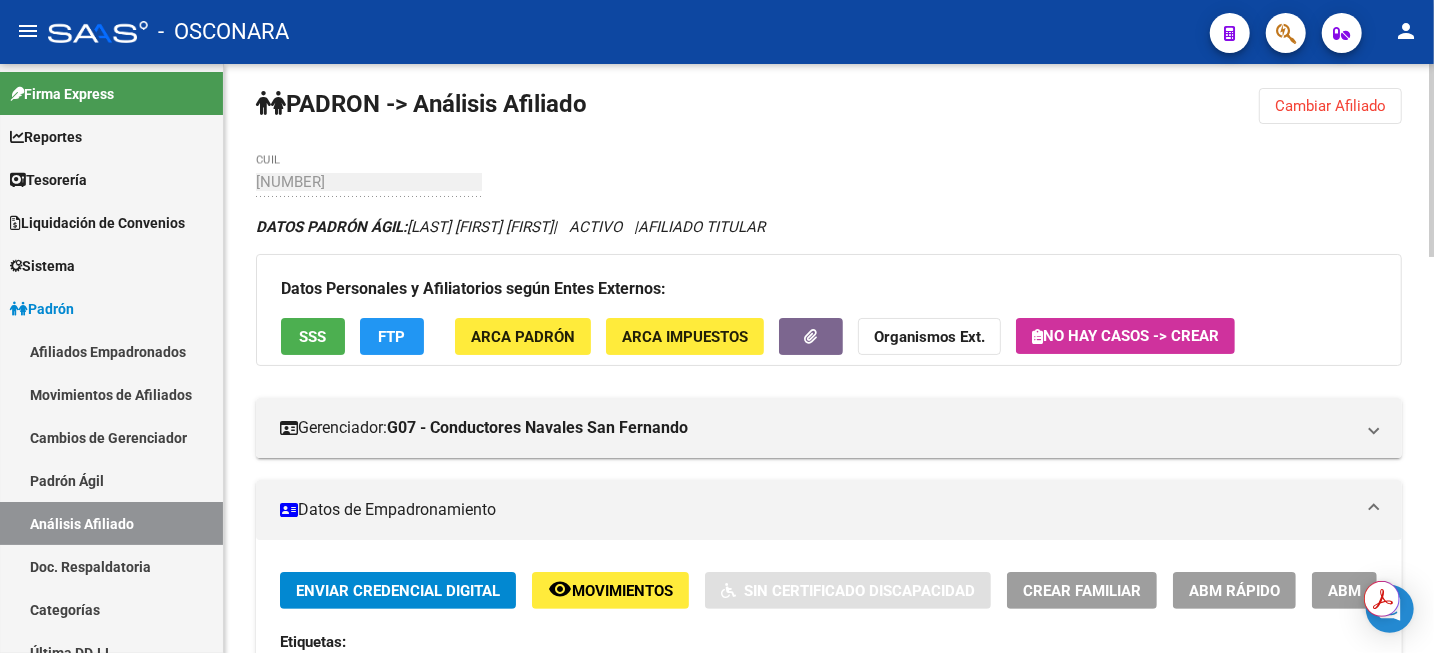 scroll, scrollTop: 0, scrollLeft: 0, axis: both 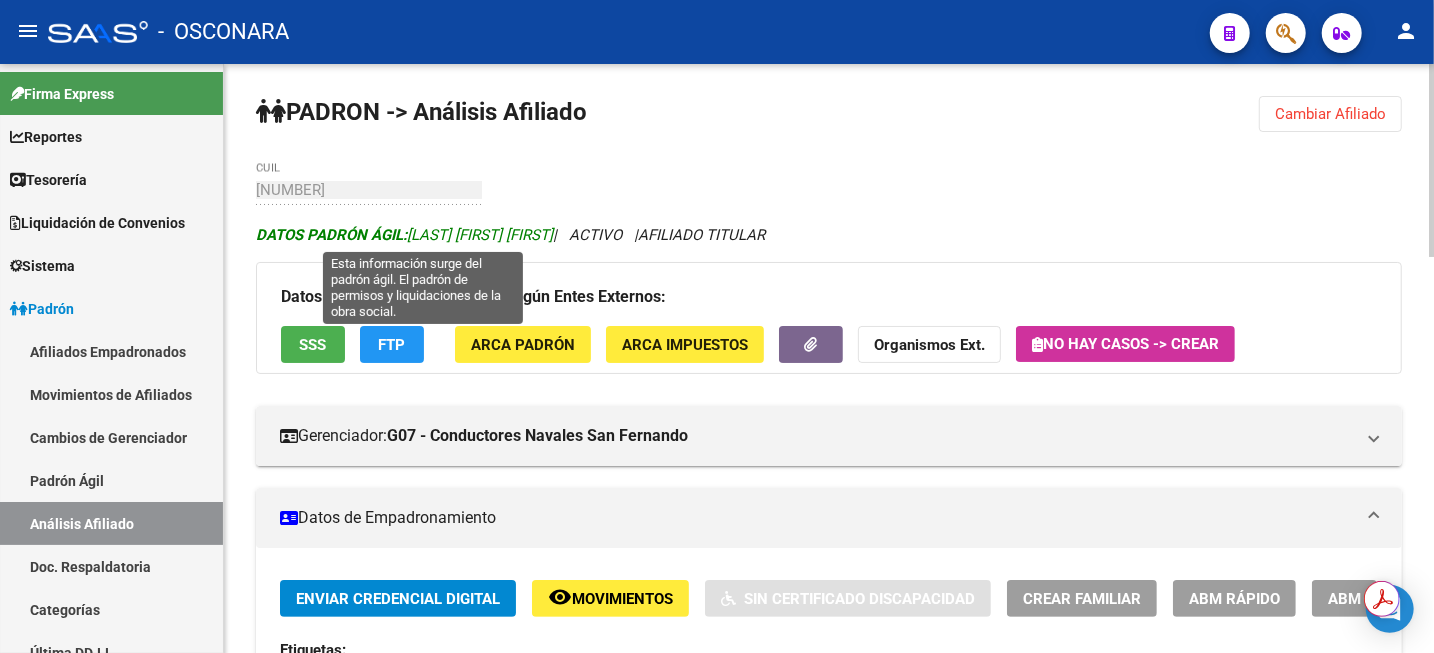 drag, startPoint x: 411, startPoint y: 230, endPoint x: 589, endPoint y: 235, distance: 178.0702 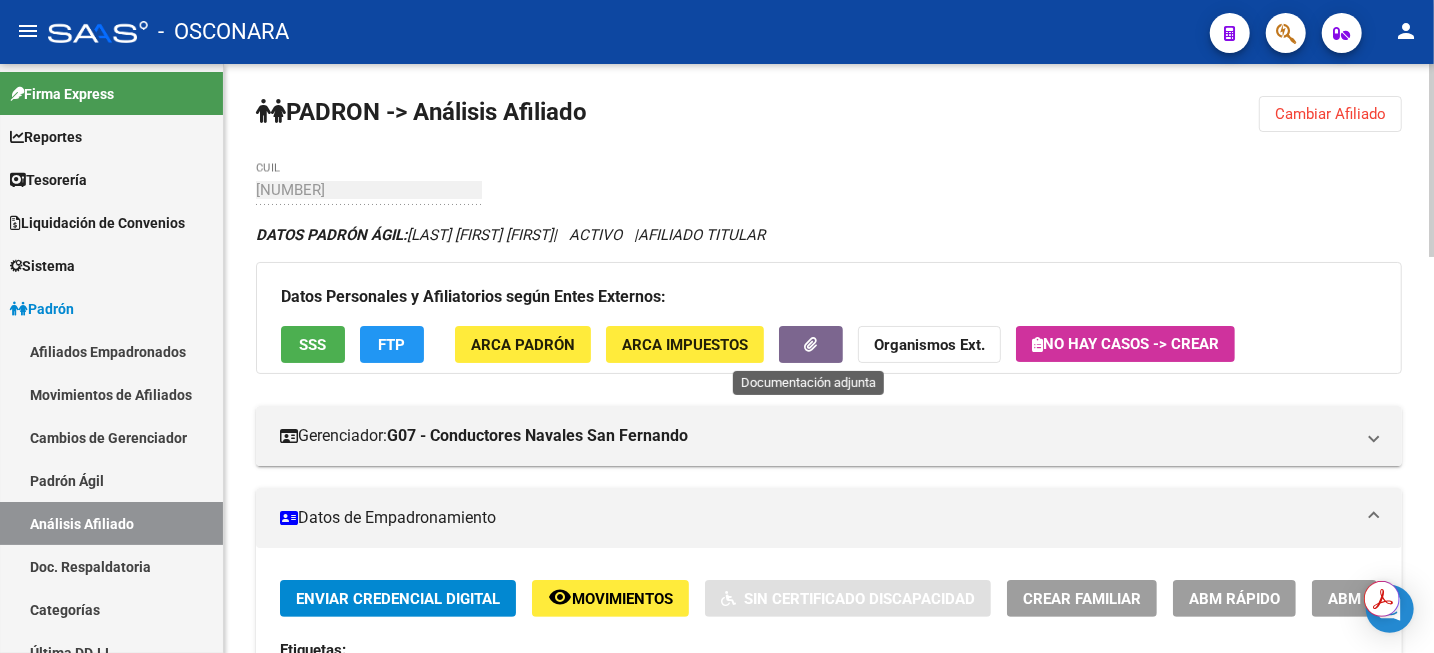 copy on "[LAST] [FIRST] [FIRST]" 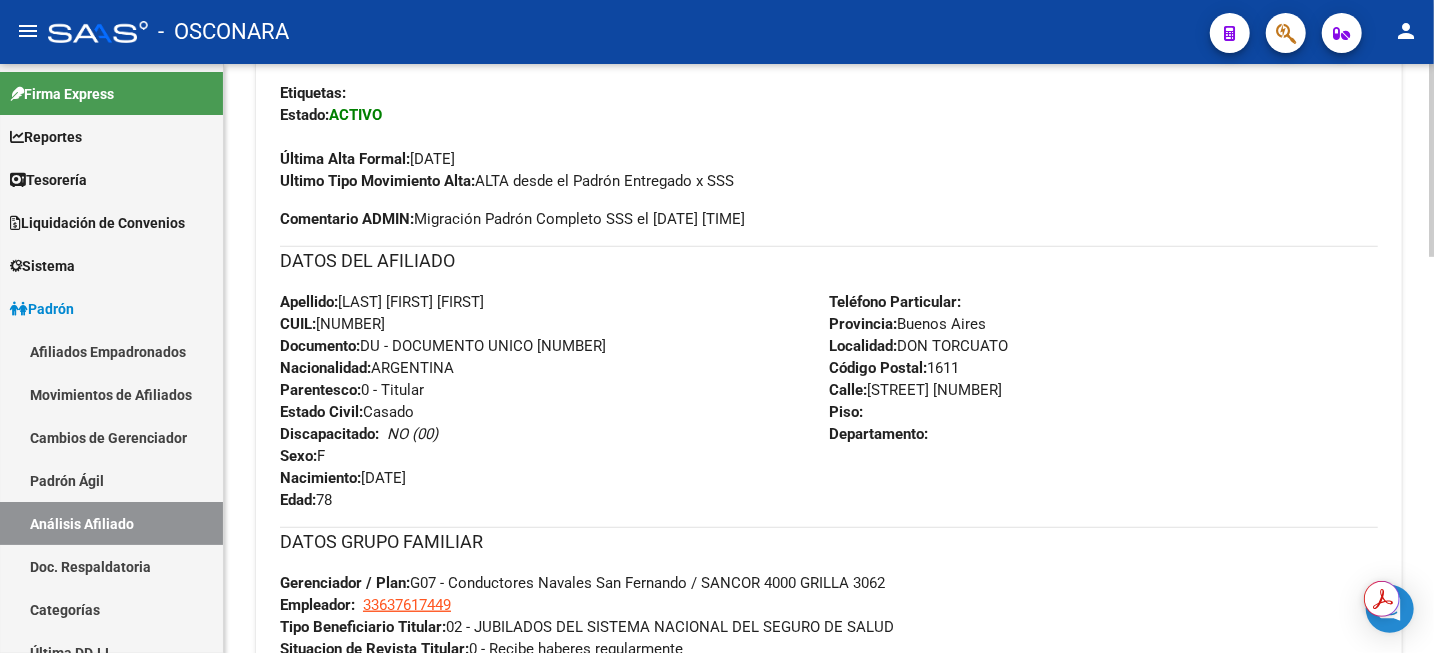 scroll, scrollTop: 0, scrollLeft: 0, axis: both 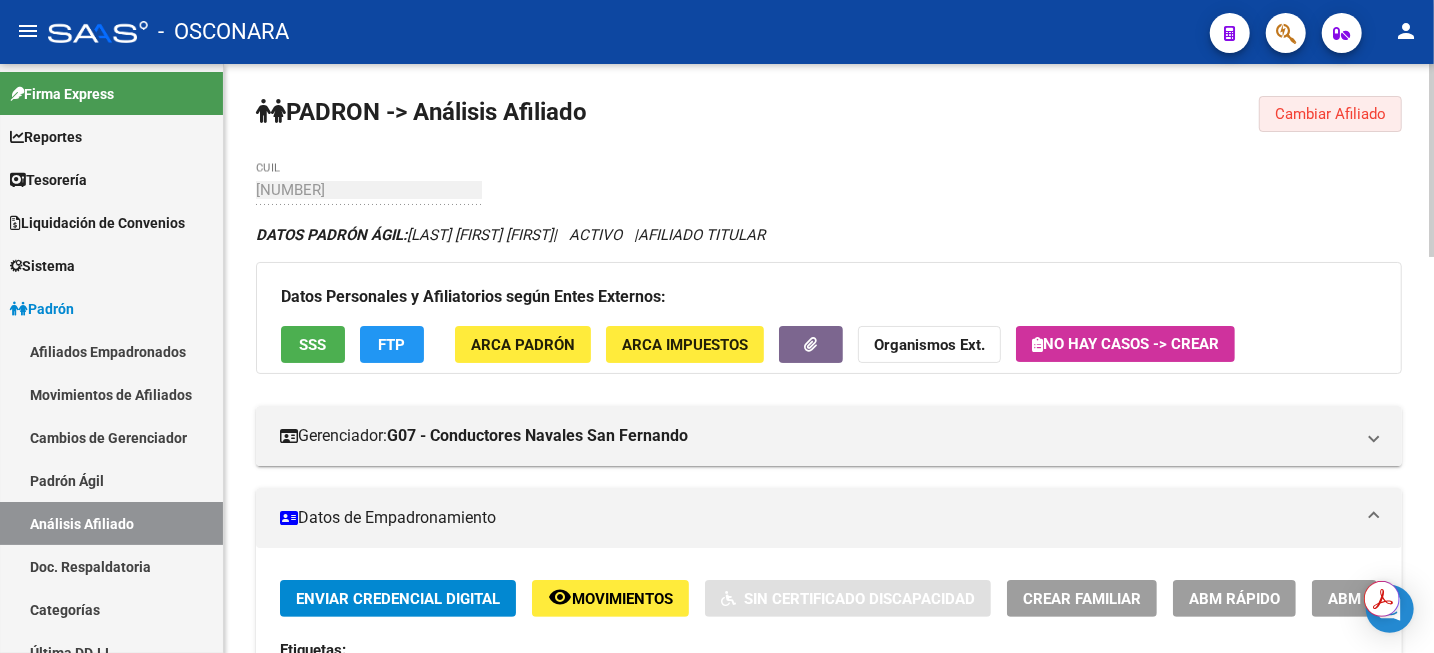 click on "Cambiar Afiliado" 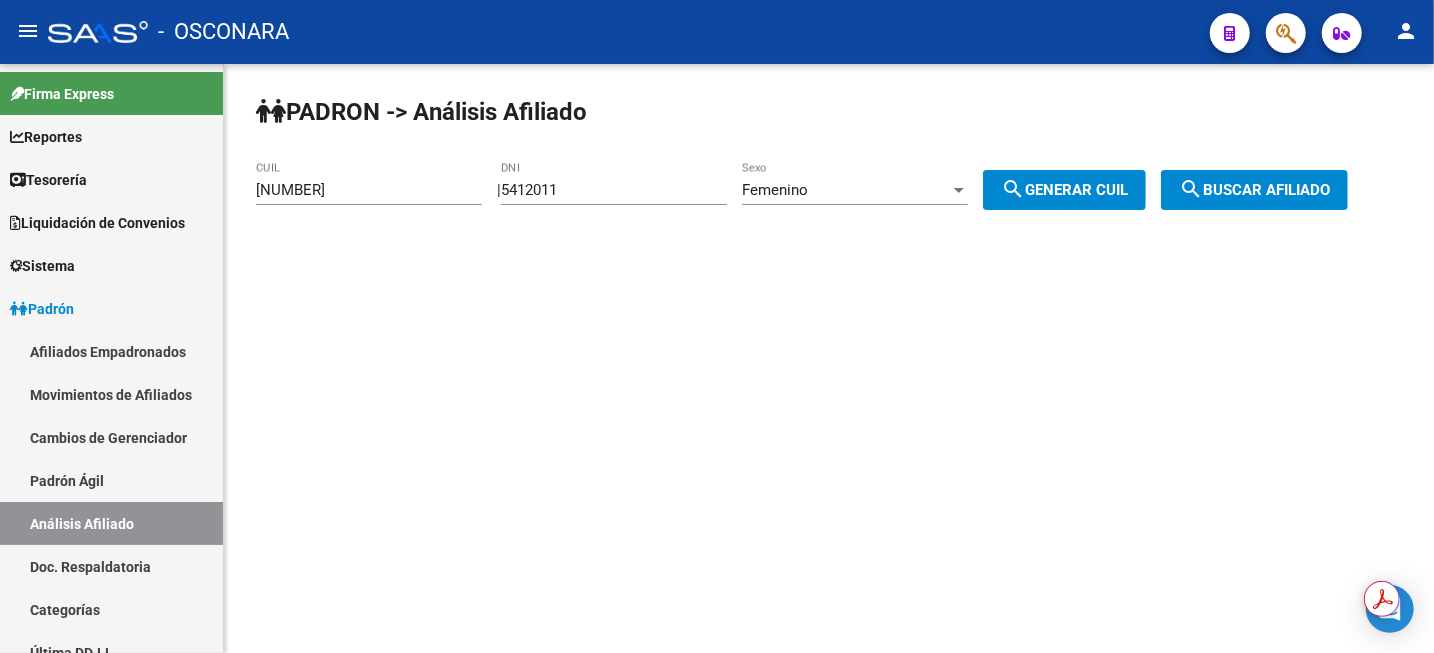 drag, startPoint x: 426, startPoint y: 202, endPoint x: 361, endPoint y: 201, distance: 65.00769 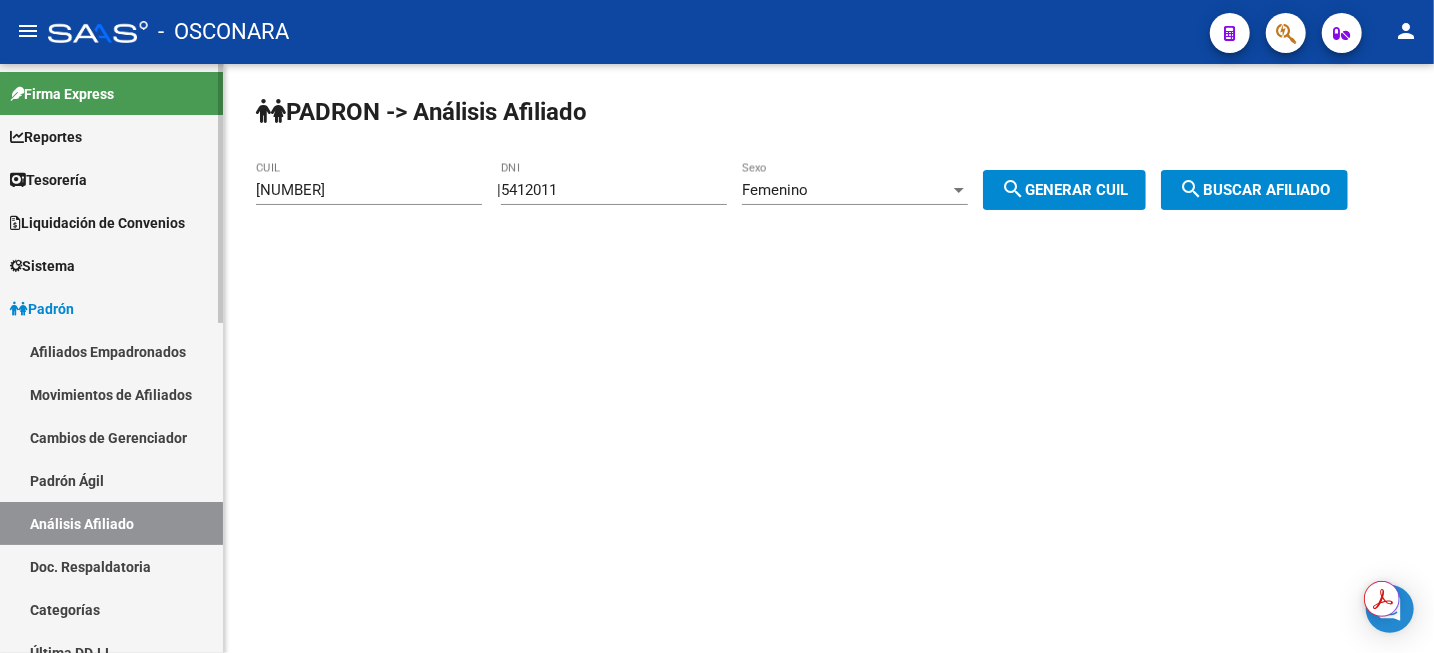 drag, startPoint x: 361, startPoint y: 201, endPoint x: 194, endPoint y: 214, distance: 167.50522 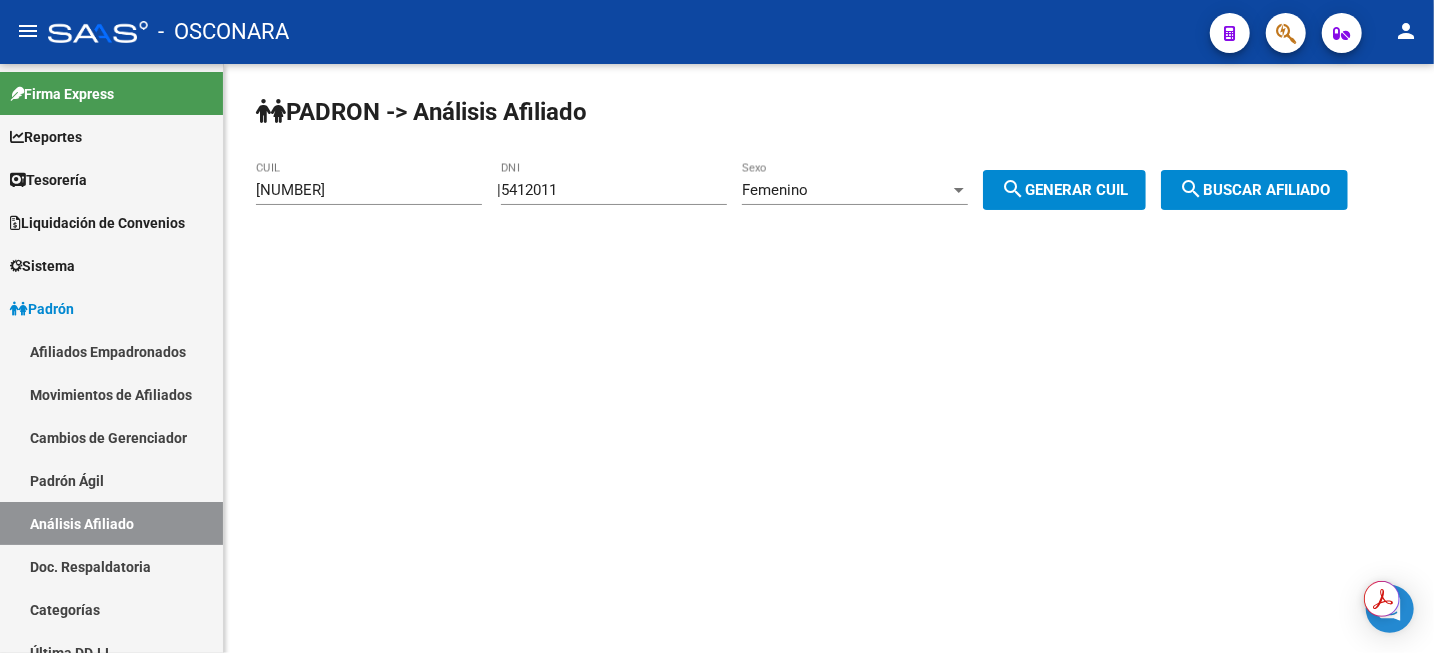 click on "[NUMBER]" at bounding box center (369, 190) 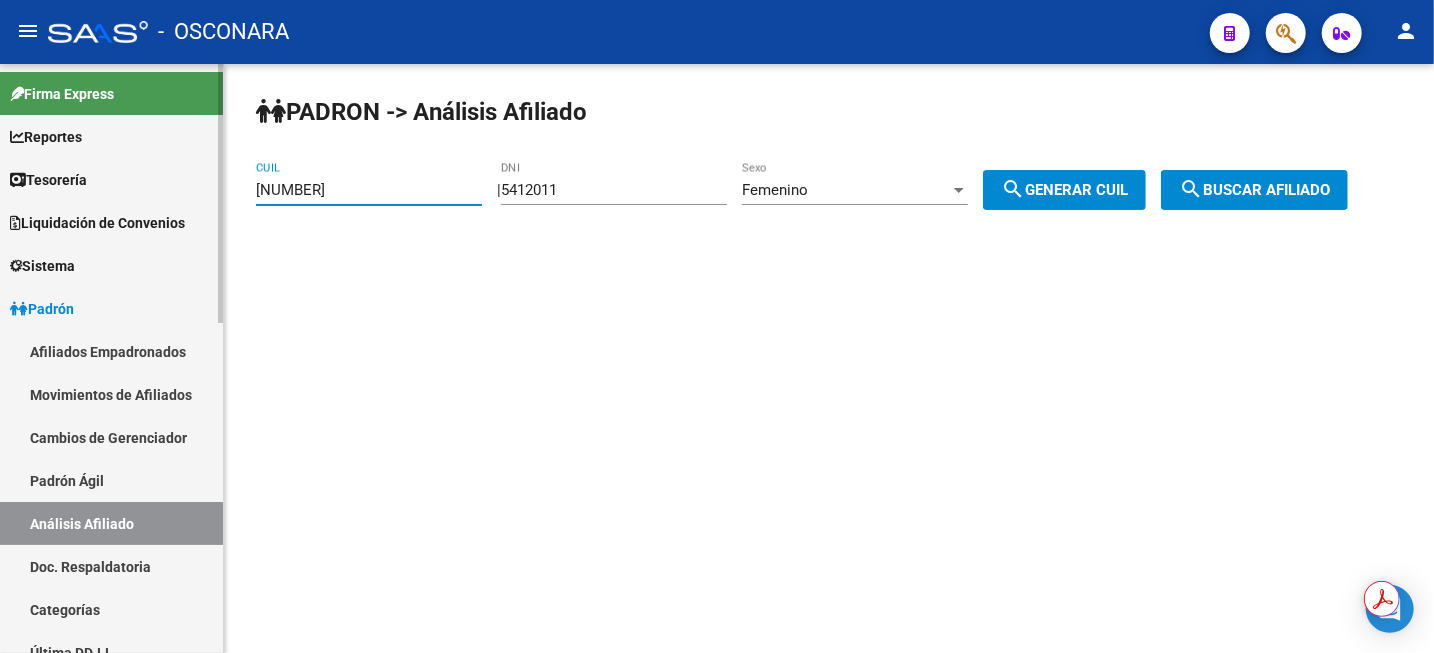 drag, startPoint x: 403, startPoint y: 196, endPoint x: 213, endPoint y: 209, distance: 190.44421 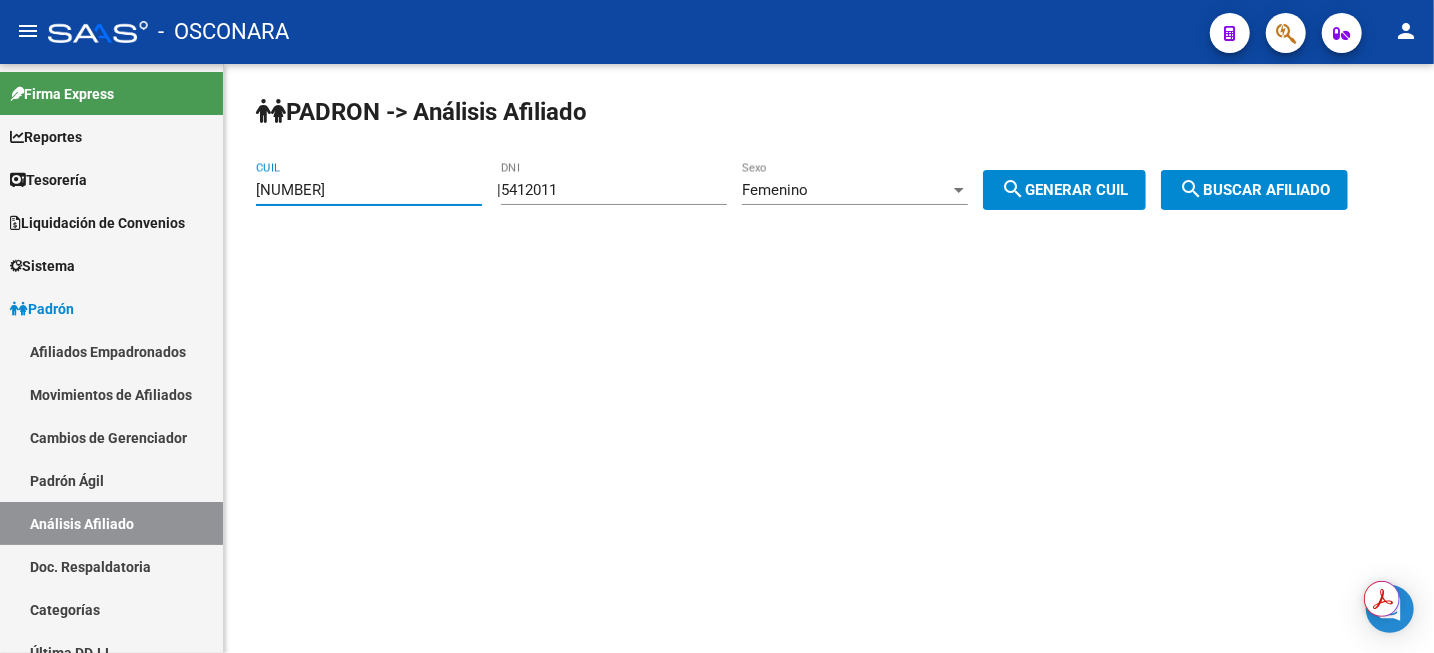click on "search  Generar CUIL" 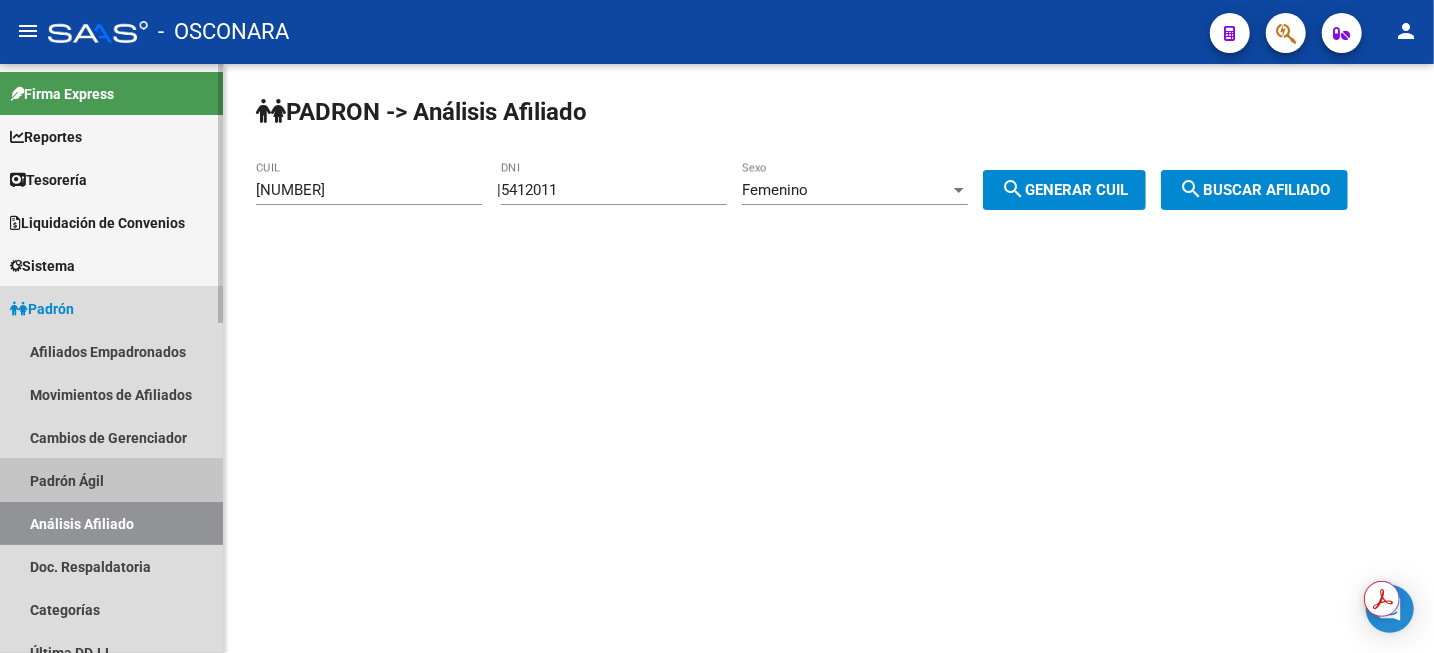 click on "Padrón Ágil" at bounding box center (111, 480) 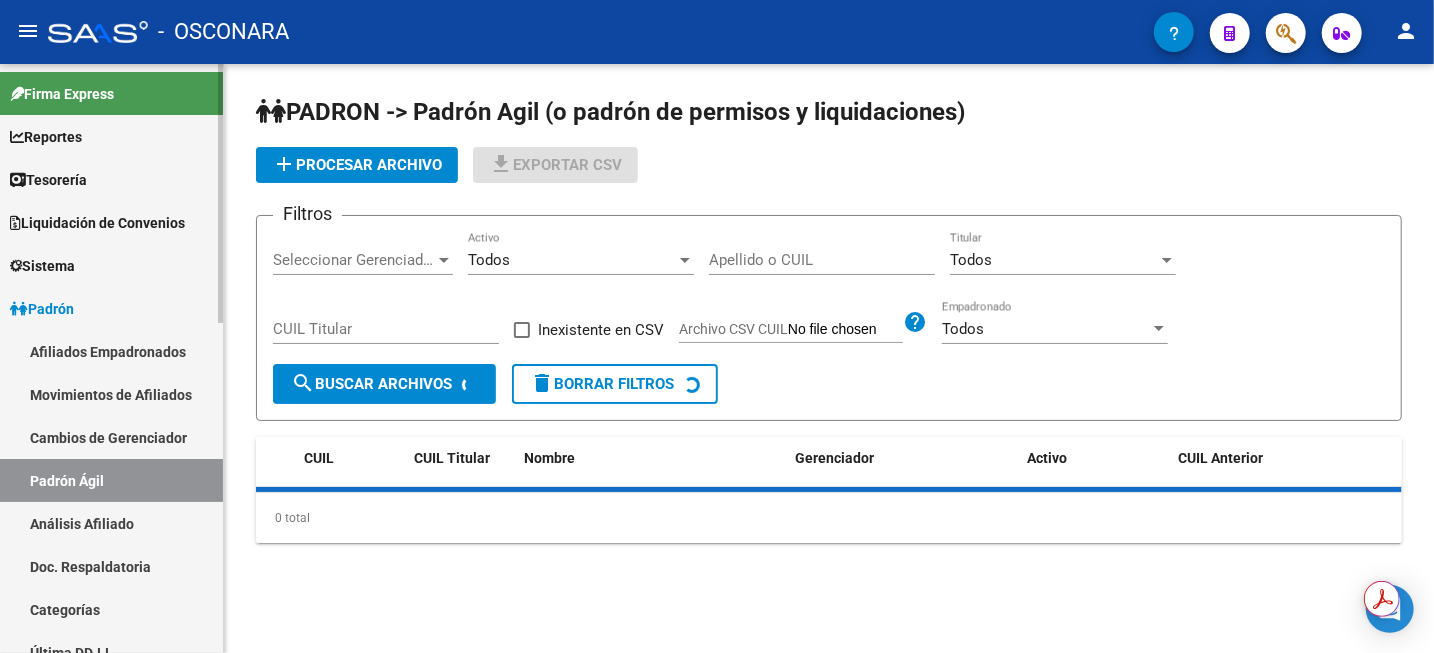 click on "Análisis Afiliado" at bounding box center (111, 523) 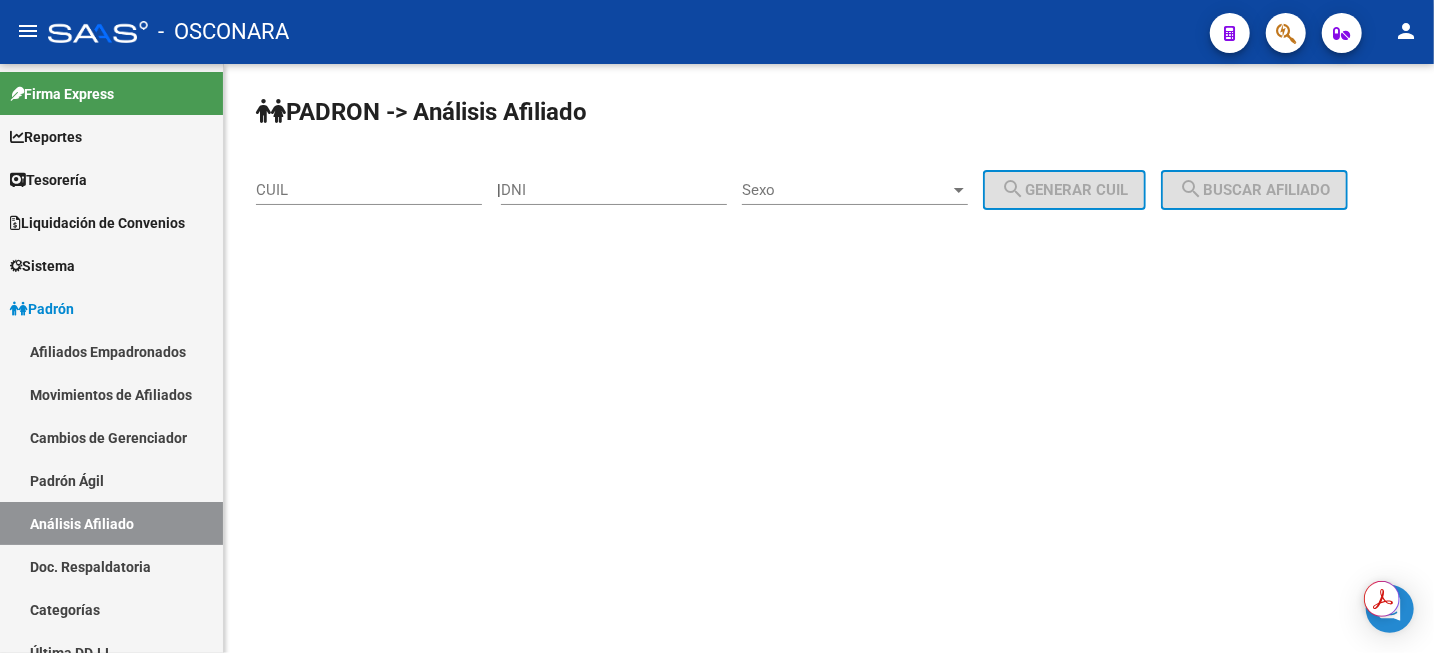 click on "CUIL" 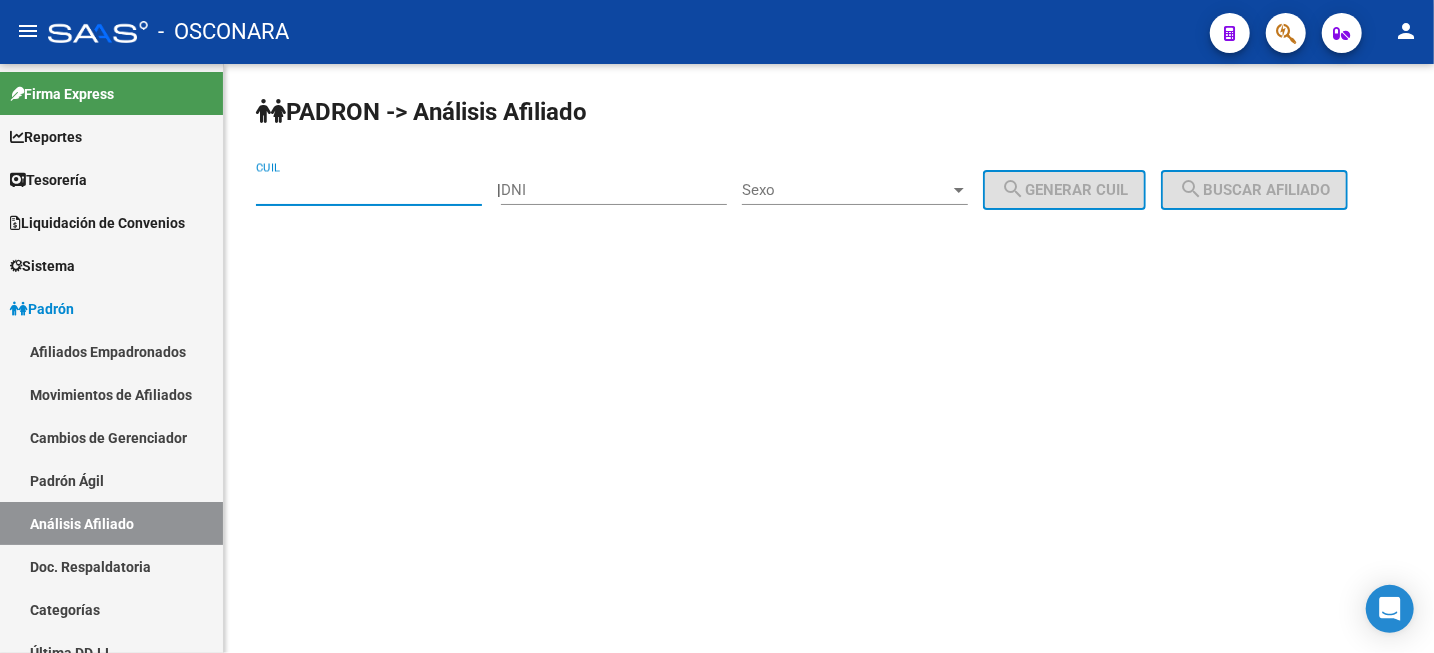 click on "CUIL" at bounding box center (369, 190) 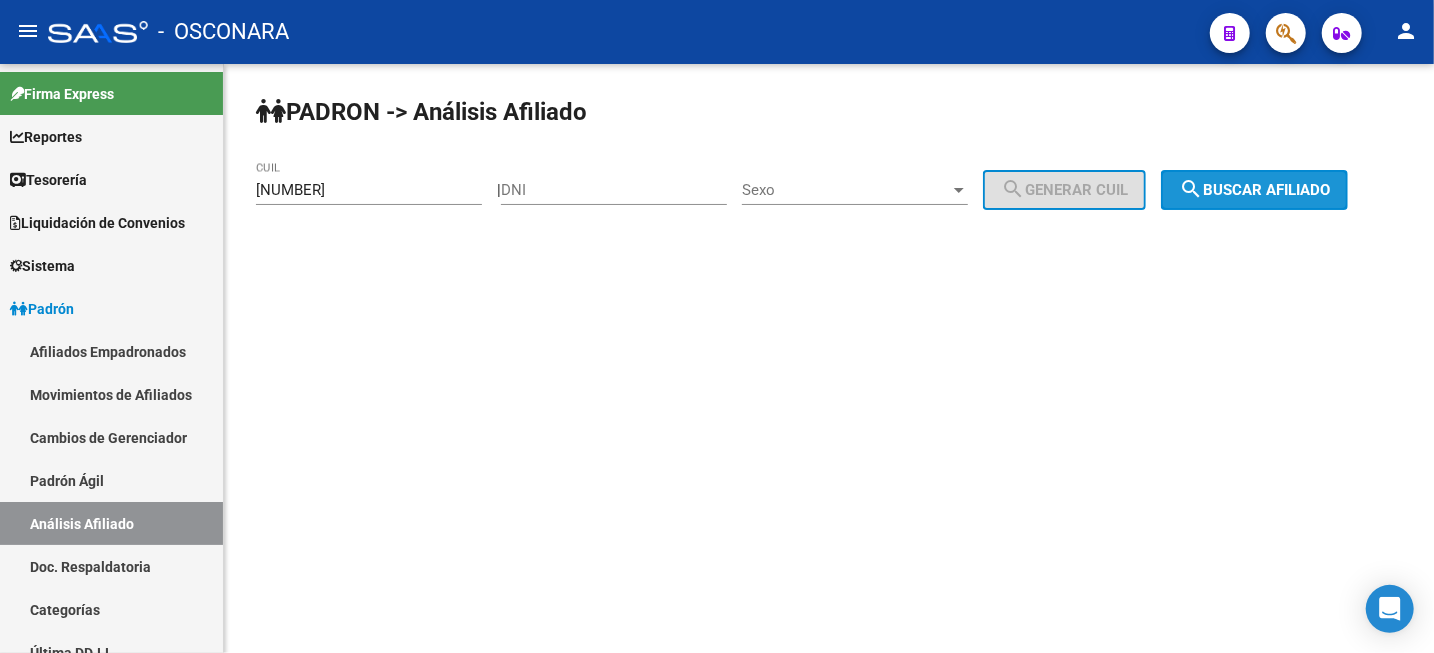 click on "search  Buscar afiliado" 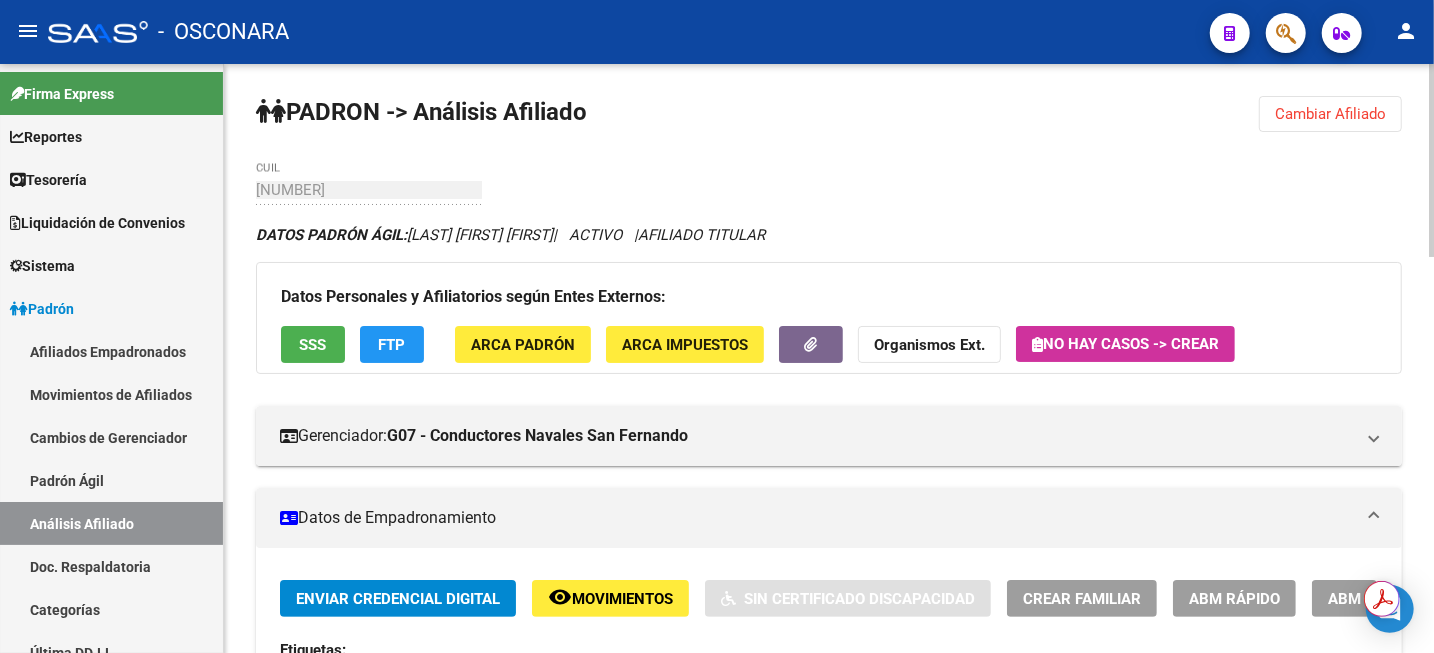 click on "Cambiar Afiliado" 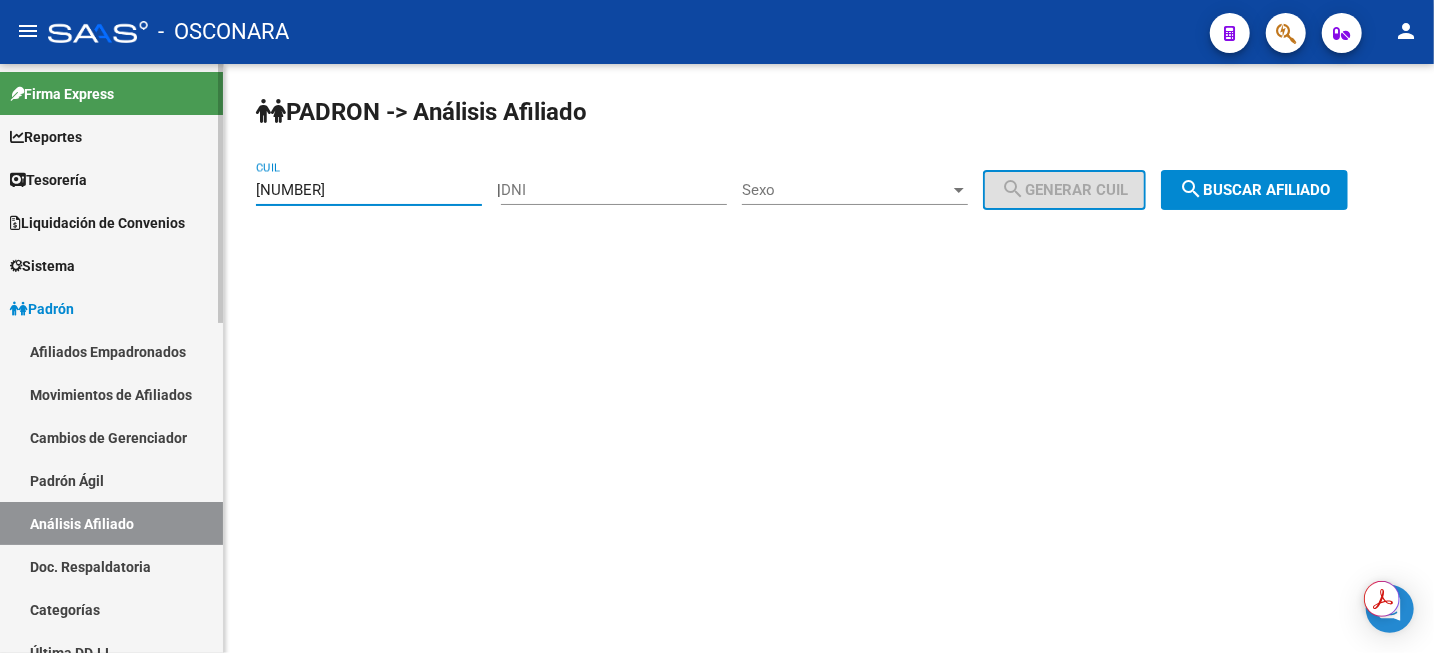 drag, startPoint x: 401, startPoint y: 189, endPoint x: 42, endPoint y: 191, distance: 359.00558 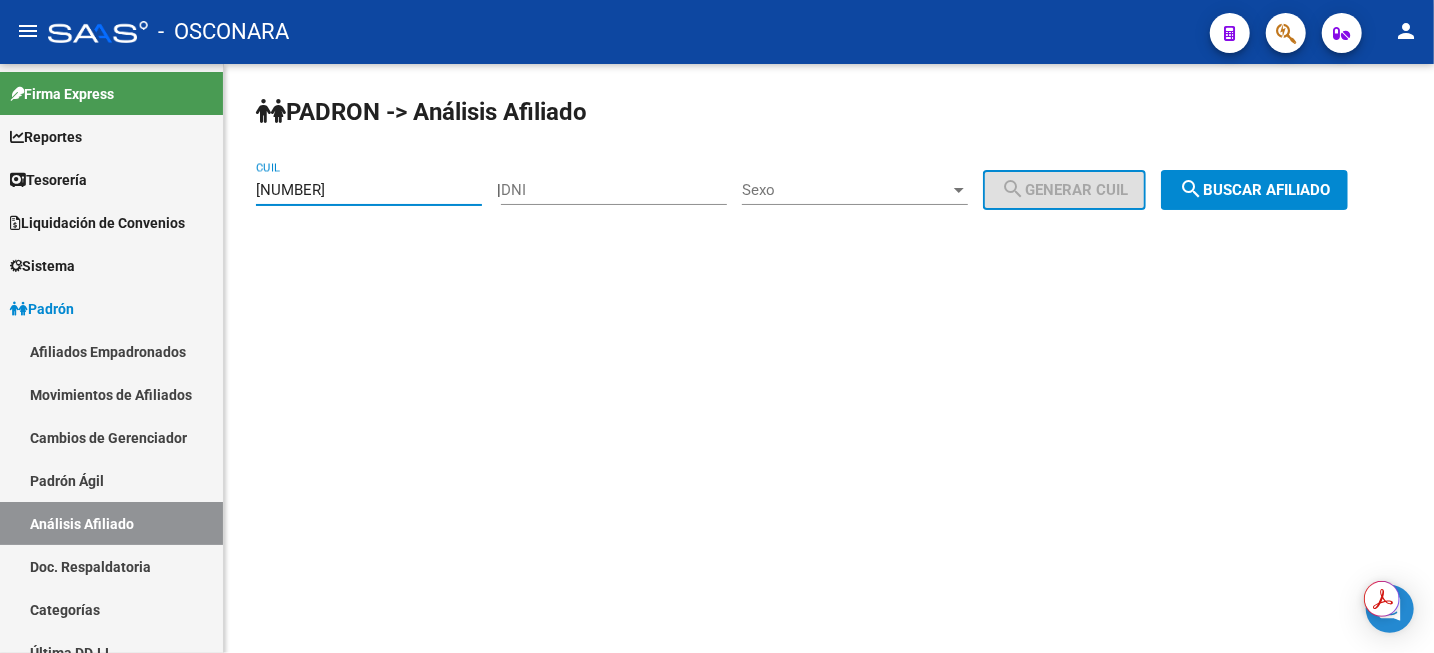 paste on "[NUMBER]" 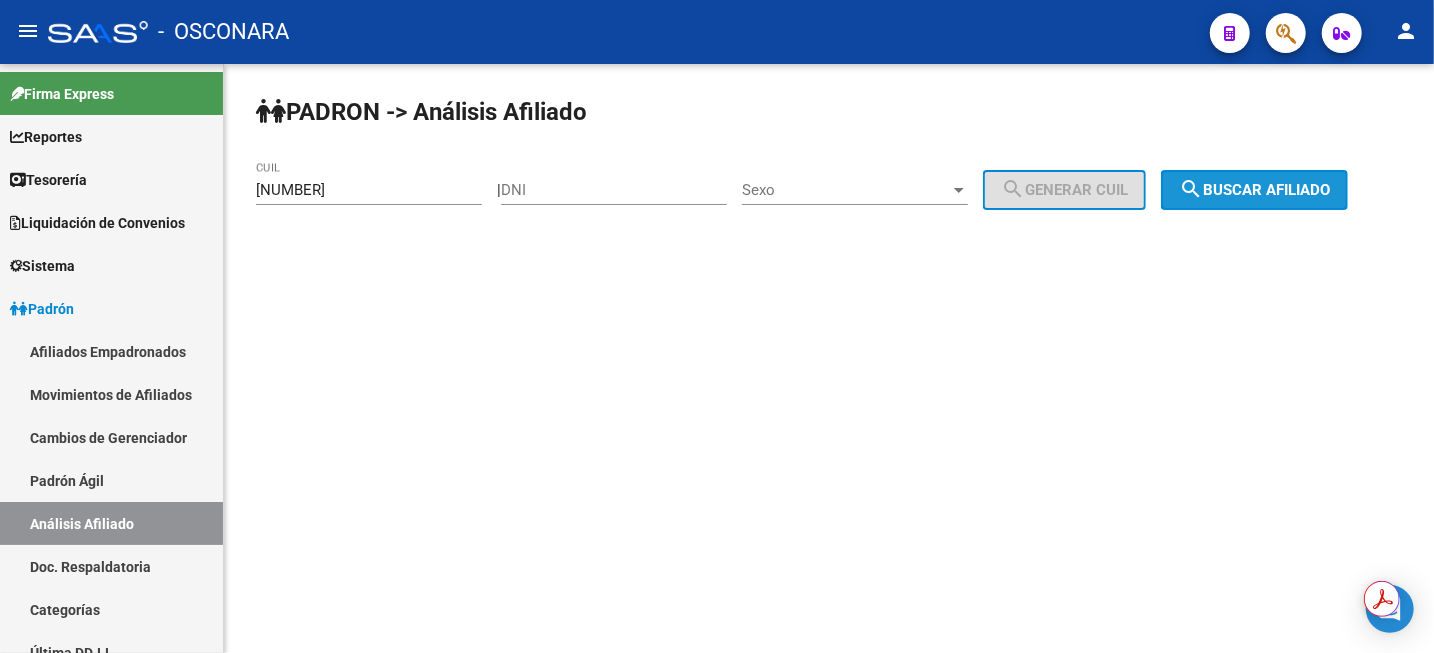 click on "search  Buscar afiliado" 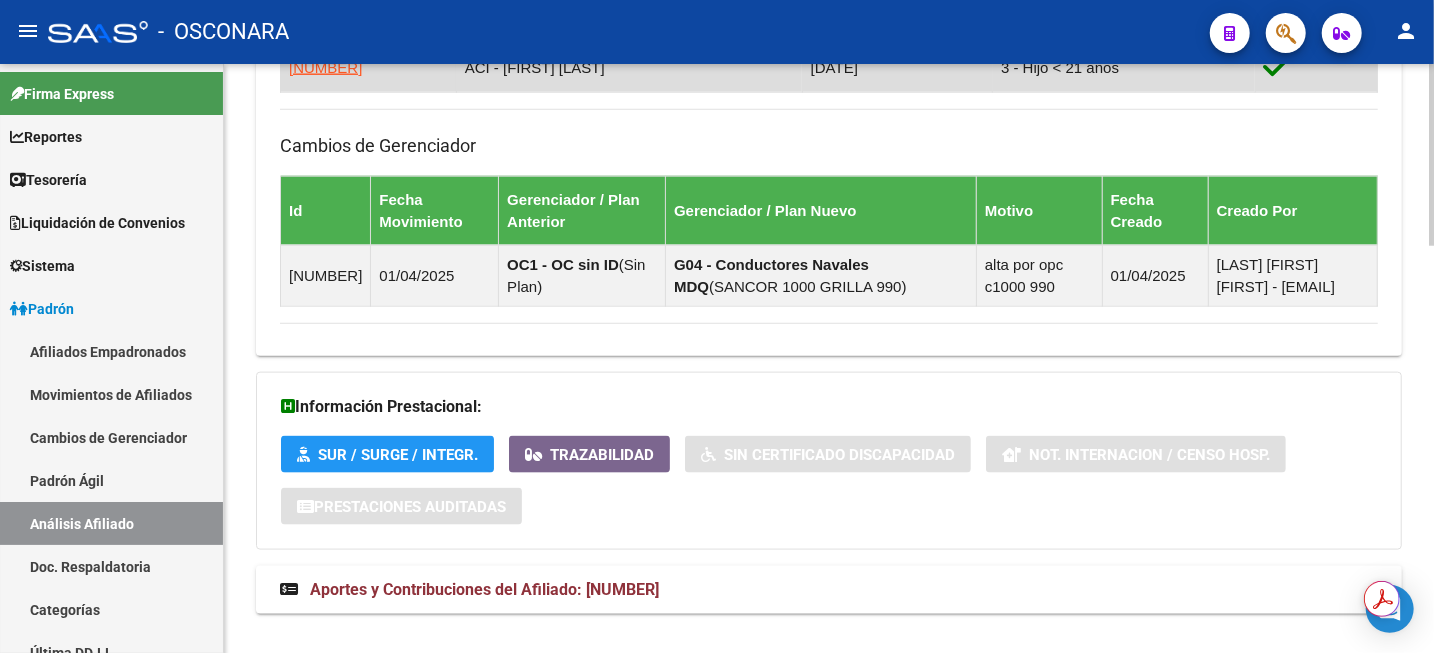 scroll, scrollTop: 1313, scrollLeft: 0, axis: vertical 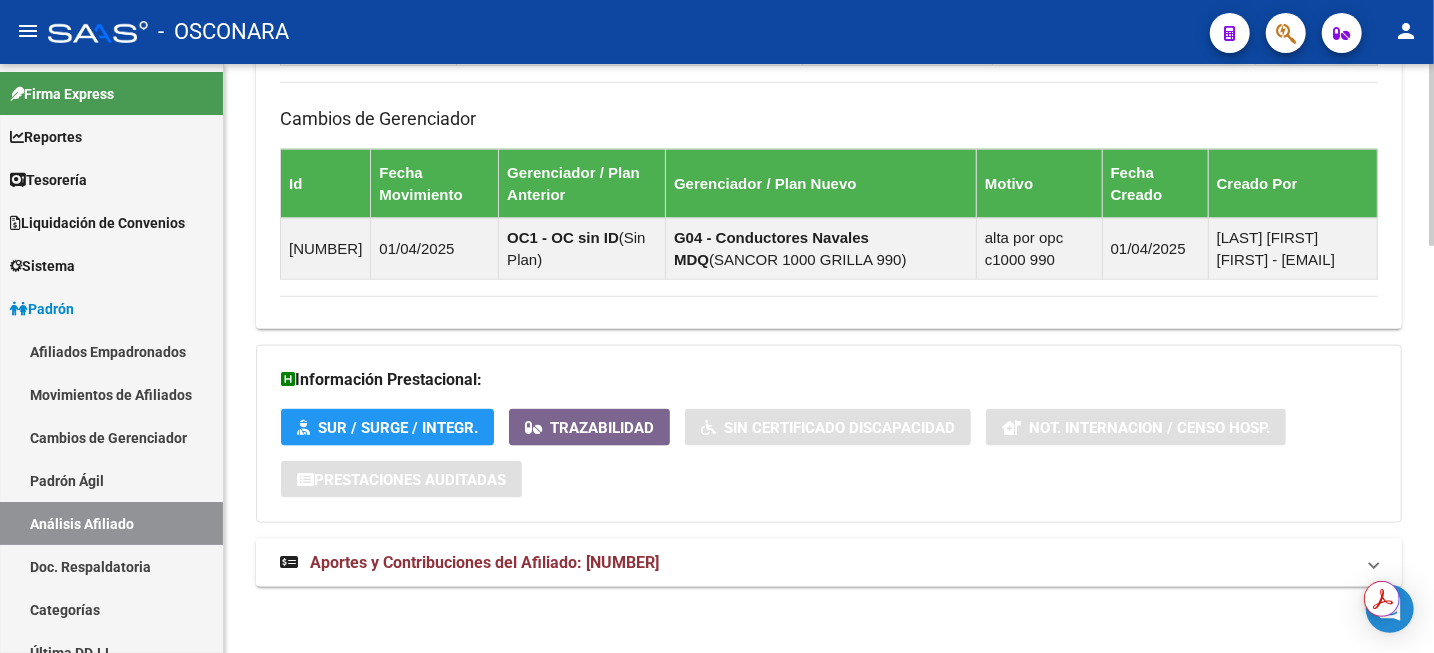 click on "Aportes y Contribuciones del Afiliado: [NUMBER]" at bounding box center [484, 562] 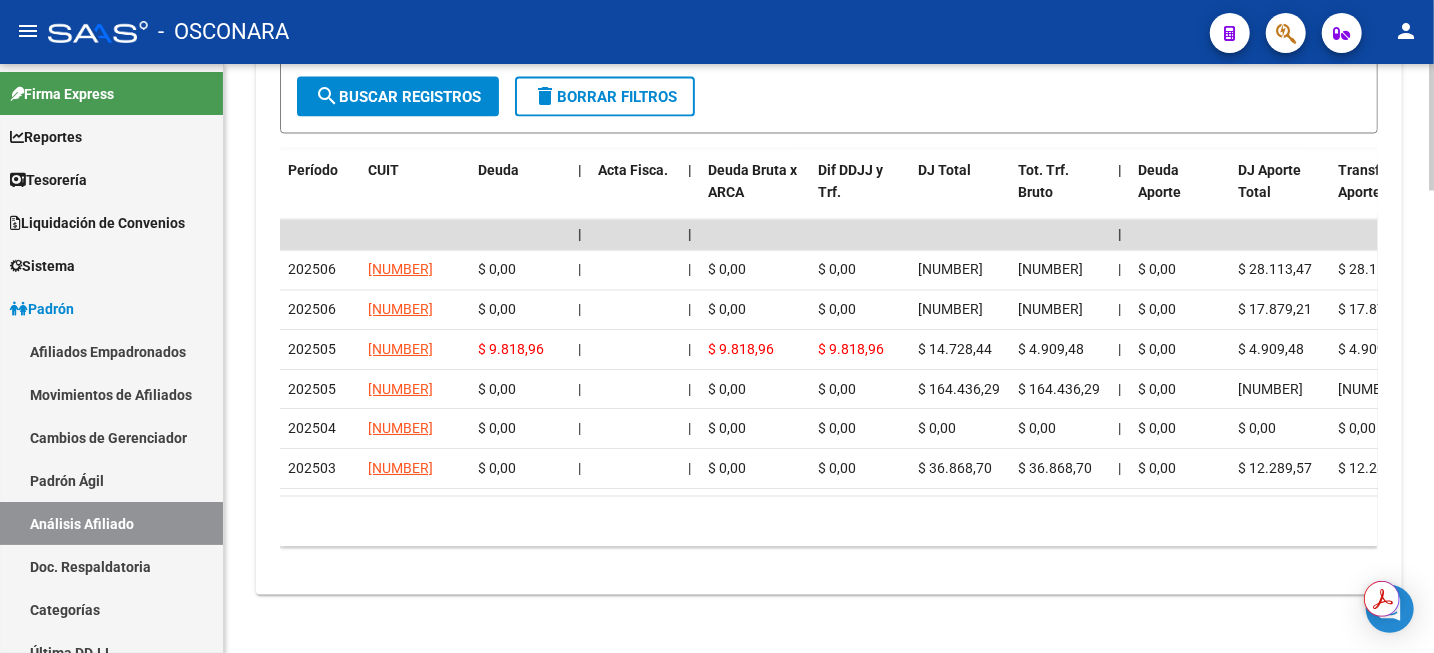 scroll, scrollTop: 2126, scrollLeft: 0, axis: vertical 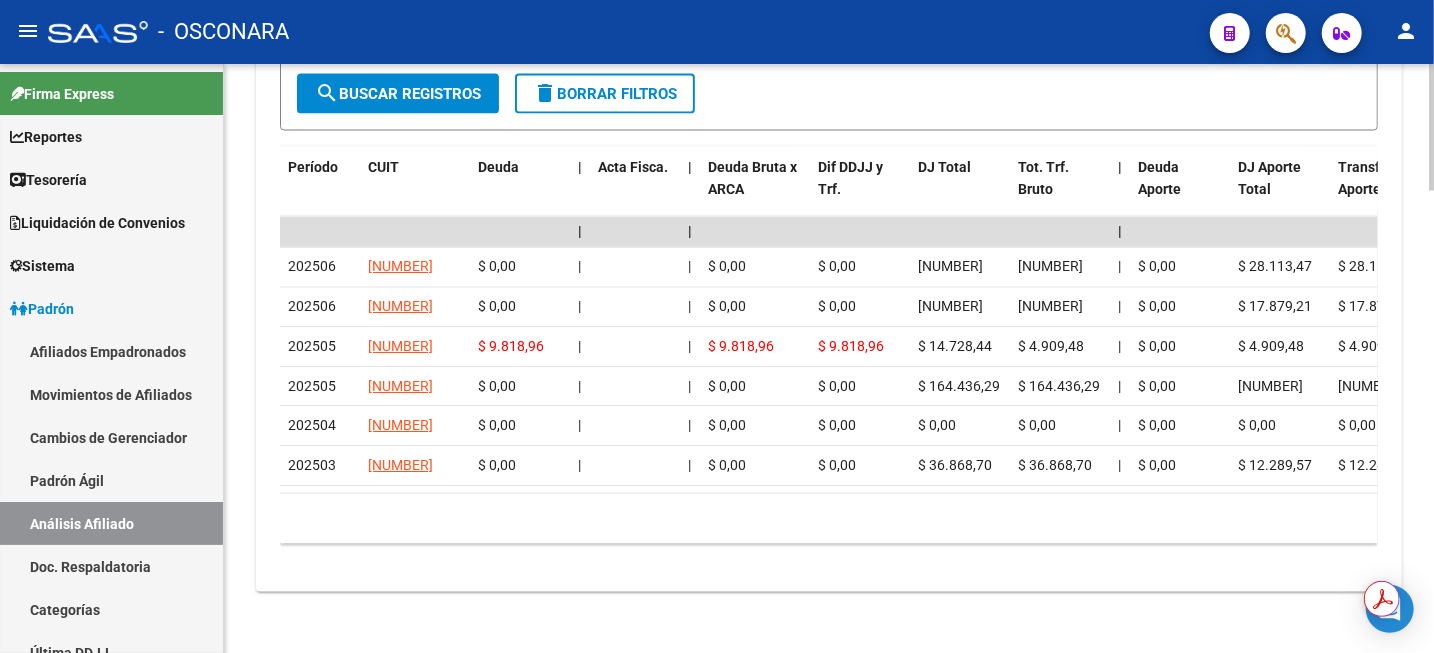 click on "PADRON -> Análisis Afiliado  Cambiar Afiliado
[NUMBER] CUIL DATOS PADRÓN ÁGIL:  [LAST] [FIRST] [LAST]     |   ACTIVO   |     AFILIADO TITULAR  Datos Personales y Afiliatorios según Entes Externos: SSS FTP ARCA Padrón ARCA Impuestos Organismos Ext.   No hay casos -> Crear
Gerenciador:      G04 - Conductores Navales MDQ Atención telefónica: Atención emergencias: Otros Datos Útiles:    Datos de Empadronamiento  Enviar Credencial Digital remove_red_eye Movimientos    Sin Certificado Discapacidad Crear Familiar ABM Rápido ABM Etiquetas: Estado: ACTIVO Última Alta Formal:  [DATE] Comentario ADMIN:  ALTA AUTOMATICA POR ADHESION AFIP el [DATE] [TIME] DATOS DEL AFILIADO Apellido:  [LAST] [FIRST] [LAST] CUIL:  [NUMBER] Documento:  DU - DOCUMENTO UNICO [NUMBER]  Nacionalidad:  ARGENTINA Parentesco:  0 - Titular Estado Civil:  Casado Discapacitado:    NO (00) Sexo:  M Nacimiento:  [DATE] Edad:  30  Teléfono Particular:  [PHONE]           Provincia:  Buenos Aires Localidad:  7600" 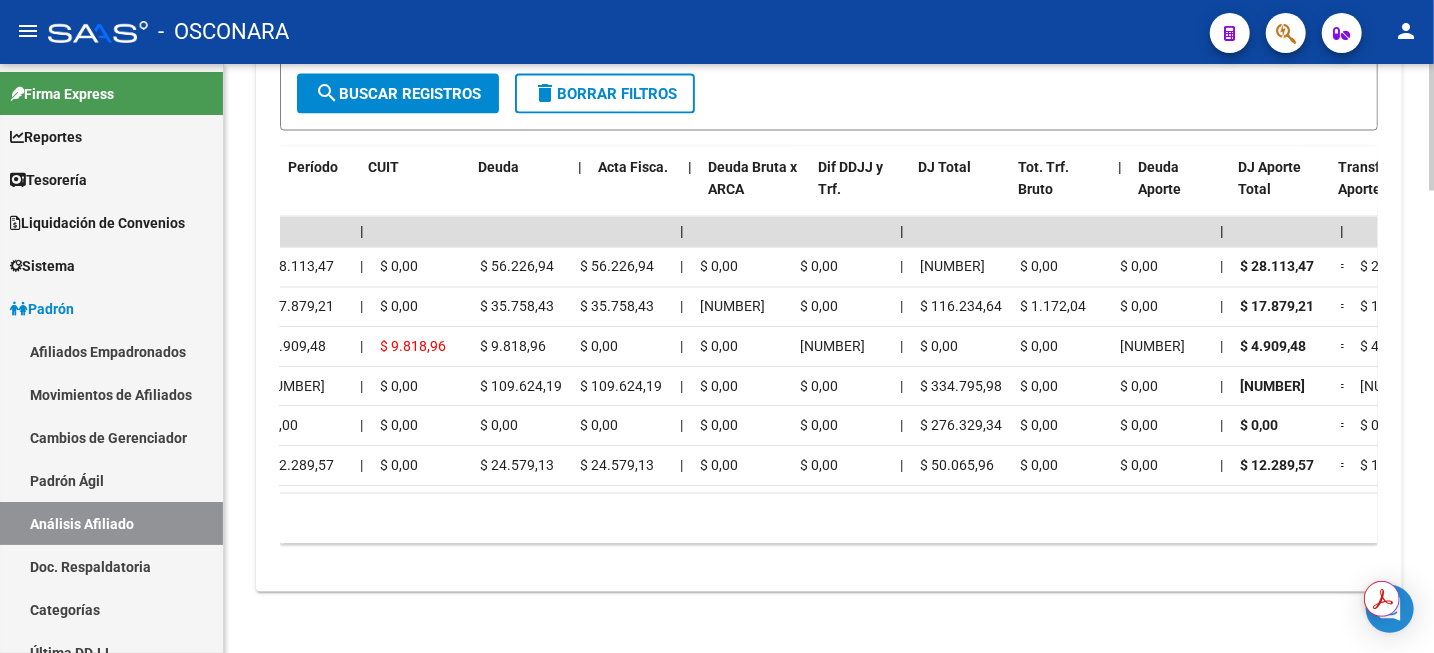 scroll, scrollTop: 0, scrollLeft: 0, axis: both 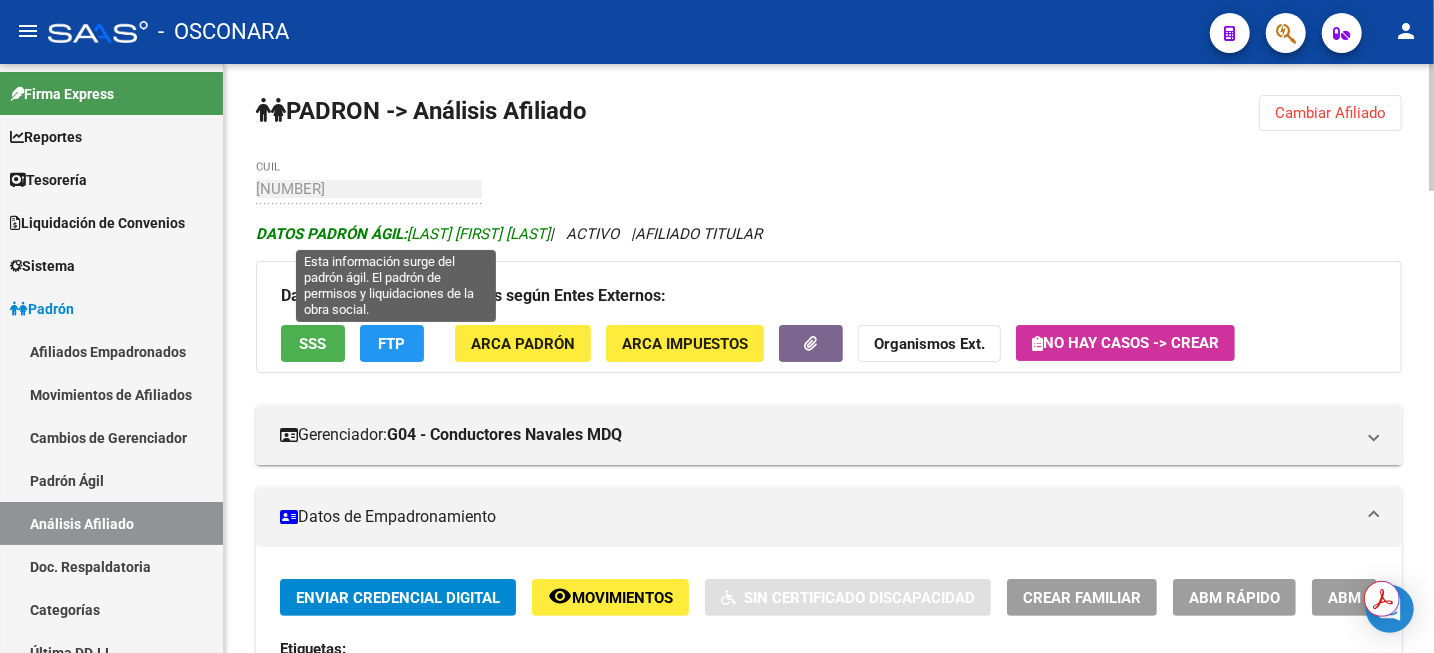 drag, startPoint x: 411, startPoint y: 227, endPoint x: 527, endPoint y: 236, distance: 116.34862 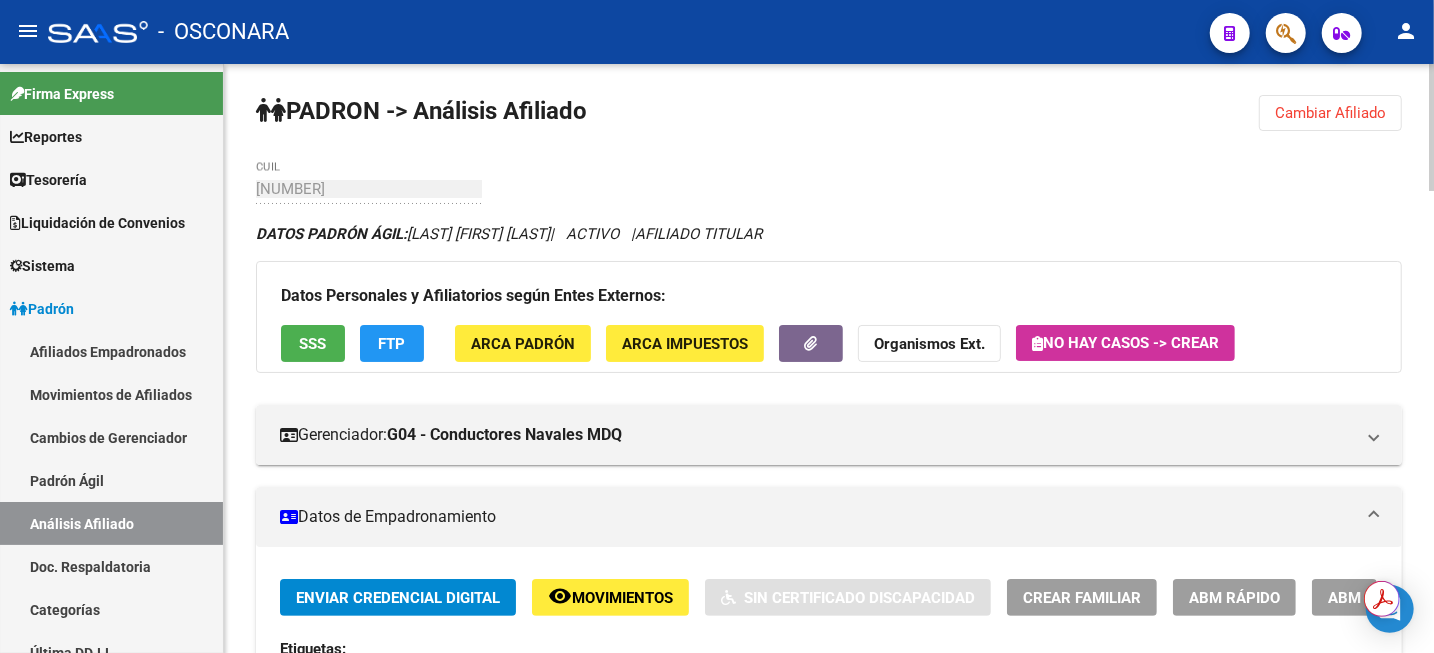 copy on "[LAST] [FIRST] [LAST]" 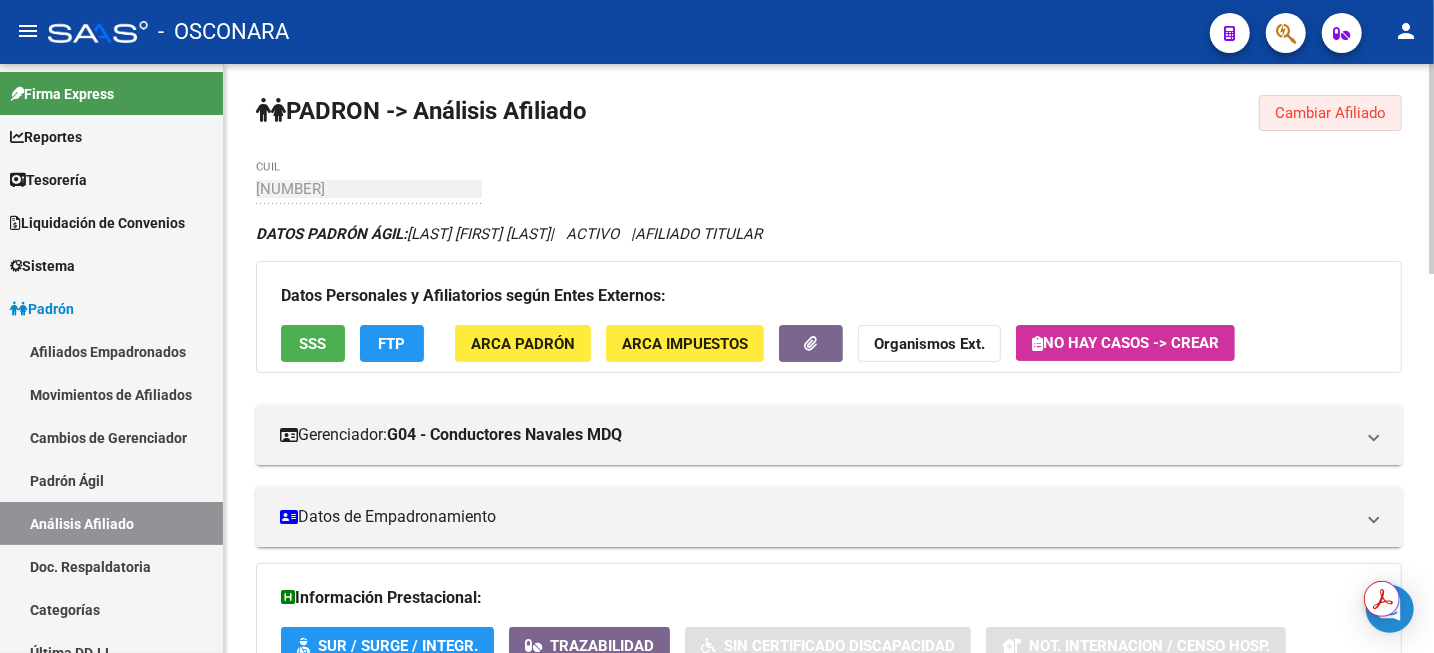 click on "Cambiar Afiliado" 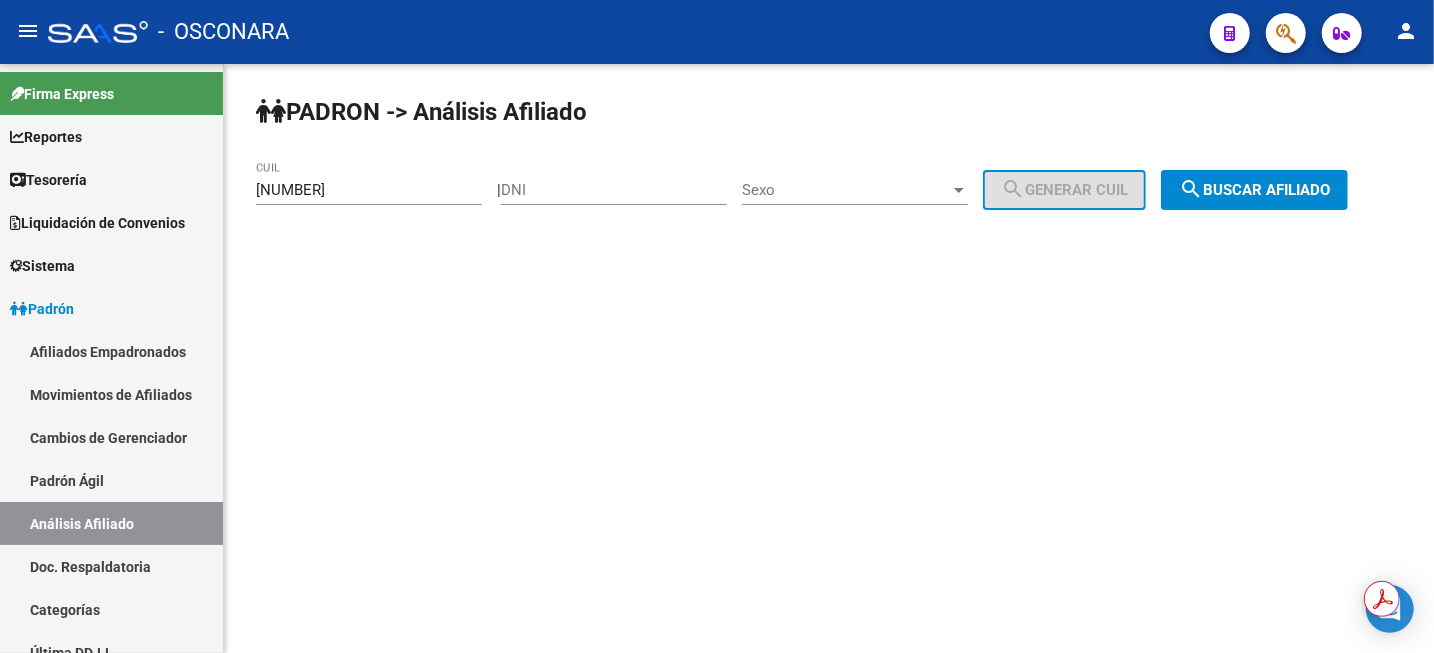 scroll, scrollTop: 0, scrollLeft: 0, axis: both 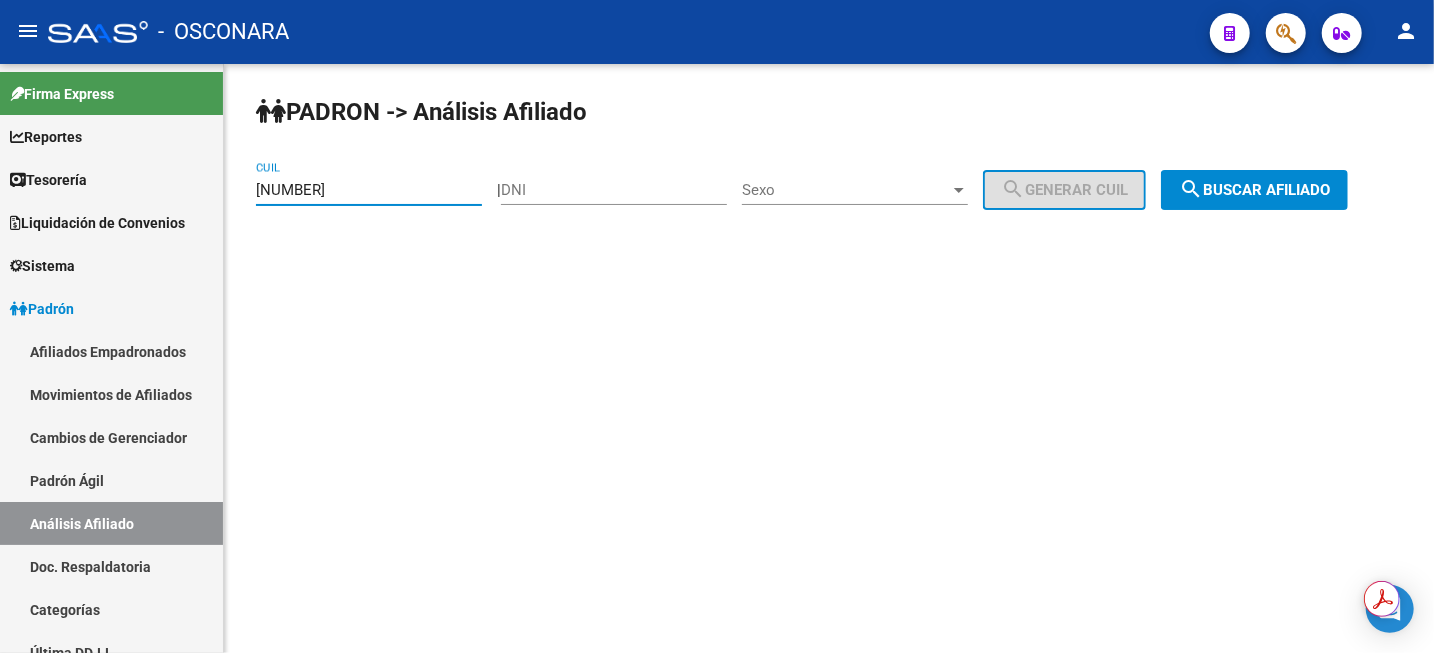 click on "[NUMBER]" at bounding box center [369, 190] 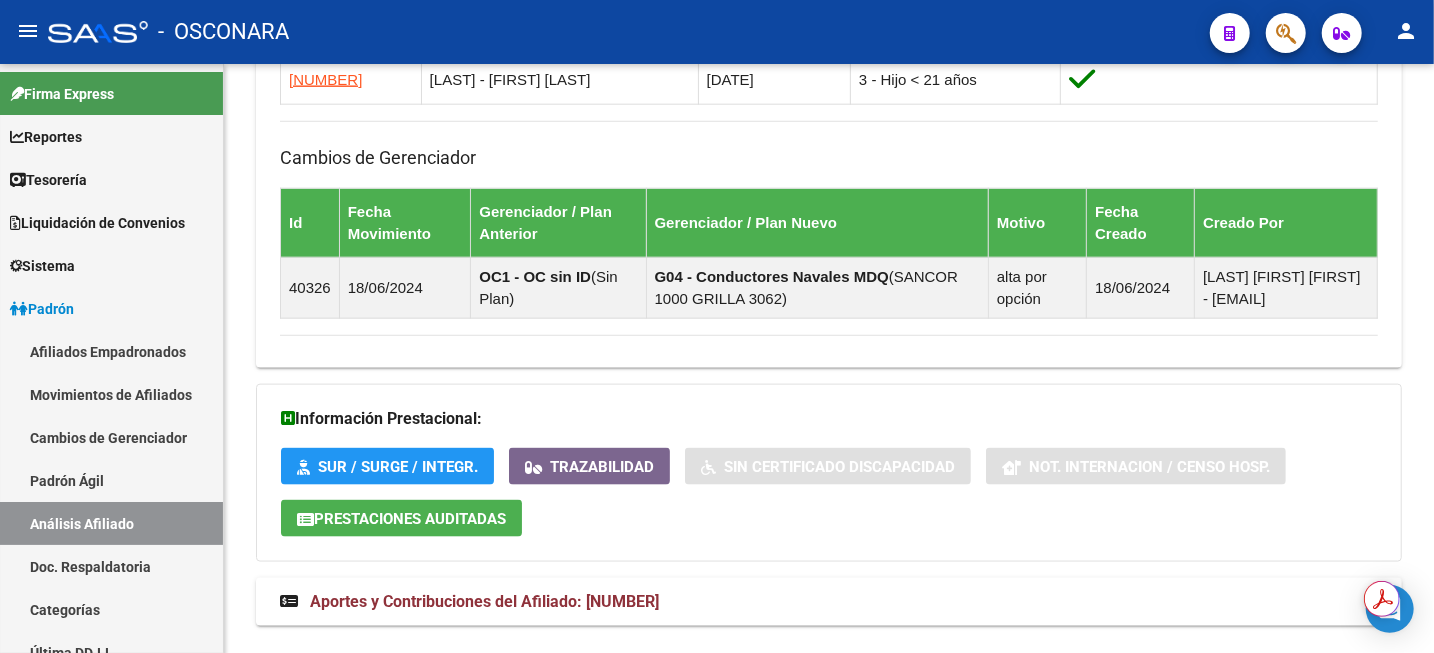 scroll, scrollTop: 1401, scrollLeft: 0, axis: vertical 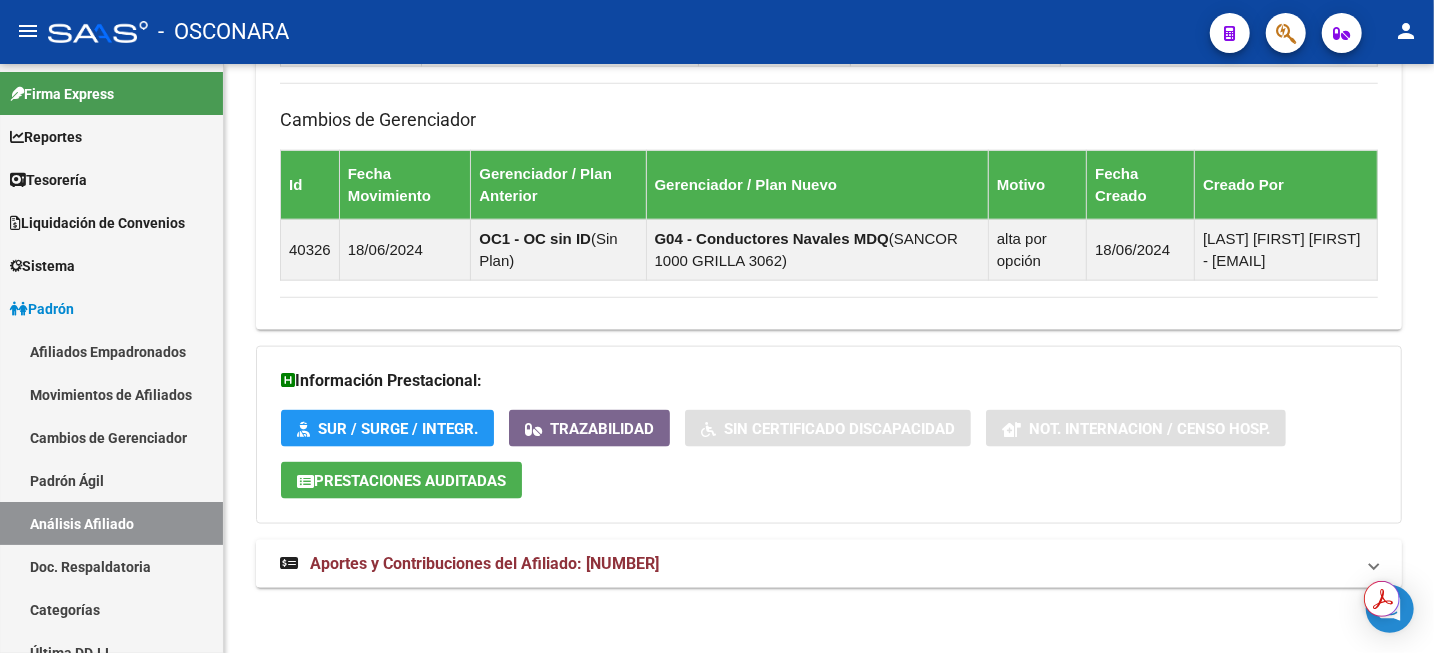 click on "Aportes y Contribuciones del Afiliado: [NUMBER]" at bounding box center (829, 564) 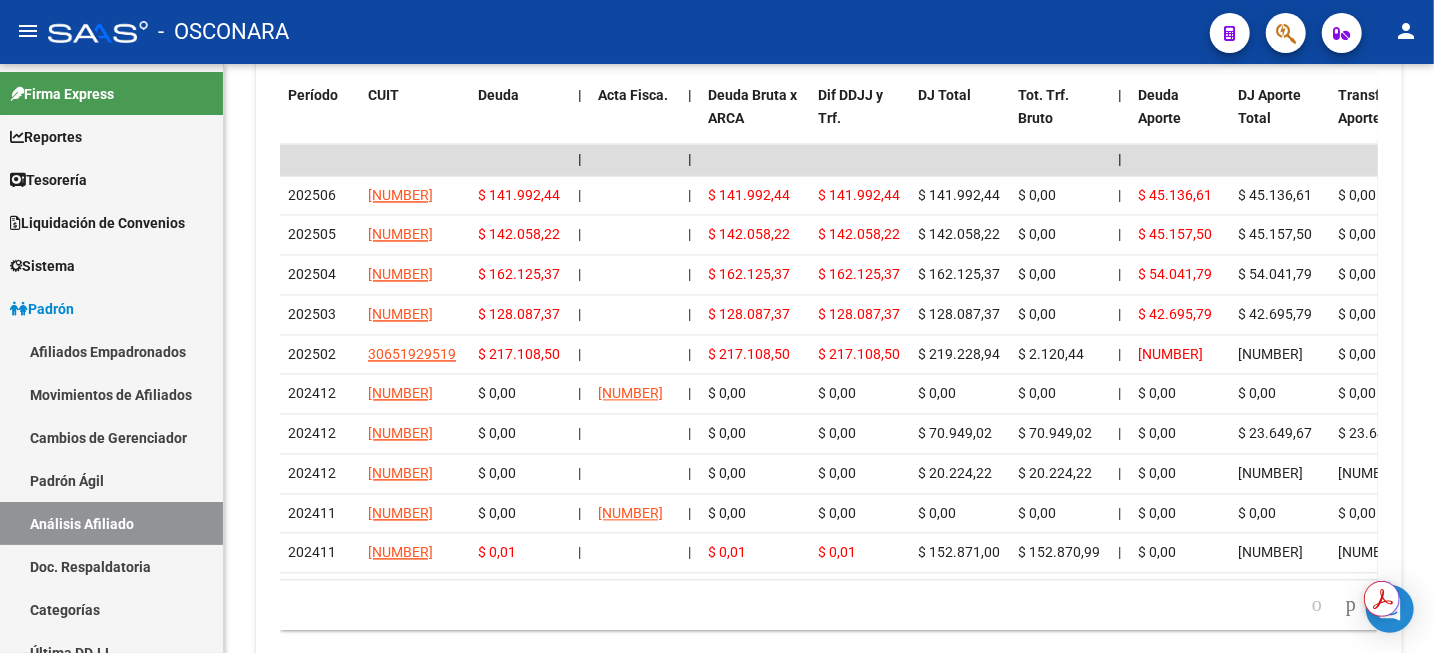 scroll, scrollTop: 2314, scrollLeft: 0, axis: vertical 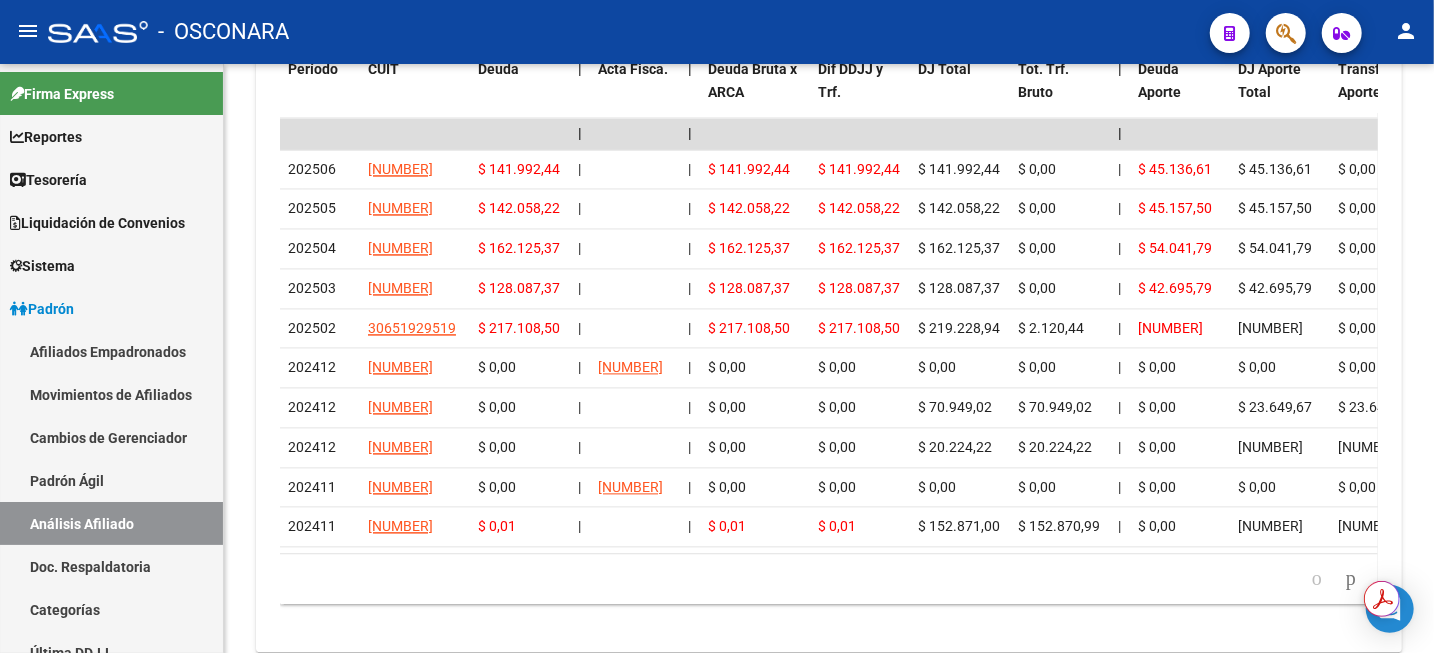 click 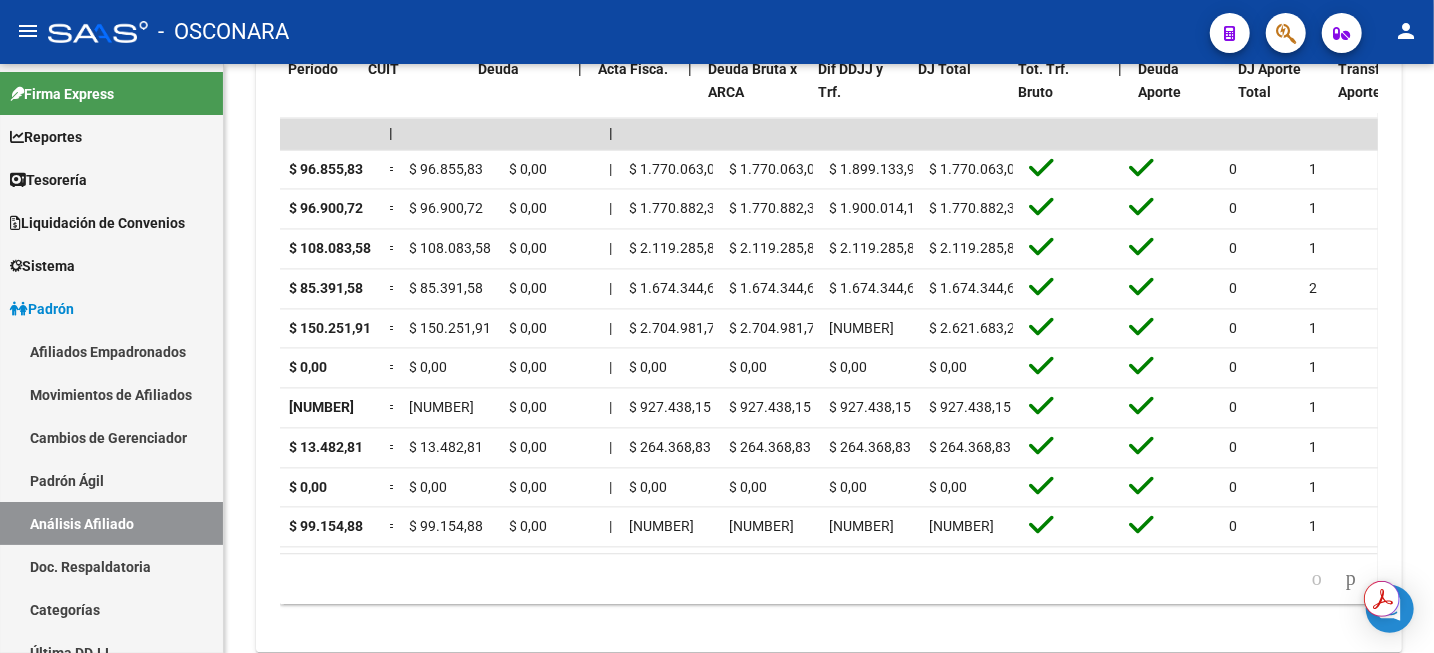 scroll, scrollTop: 0, scrollLeft: 0, axis: both 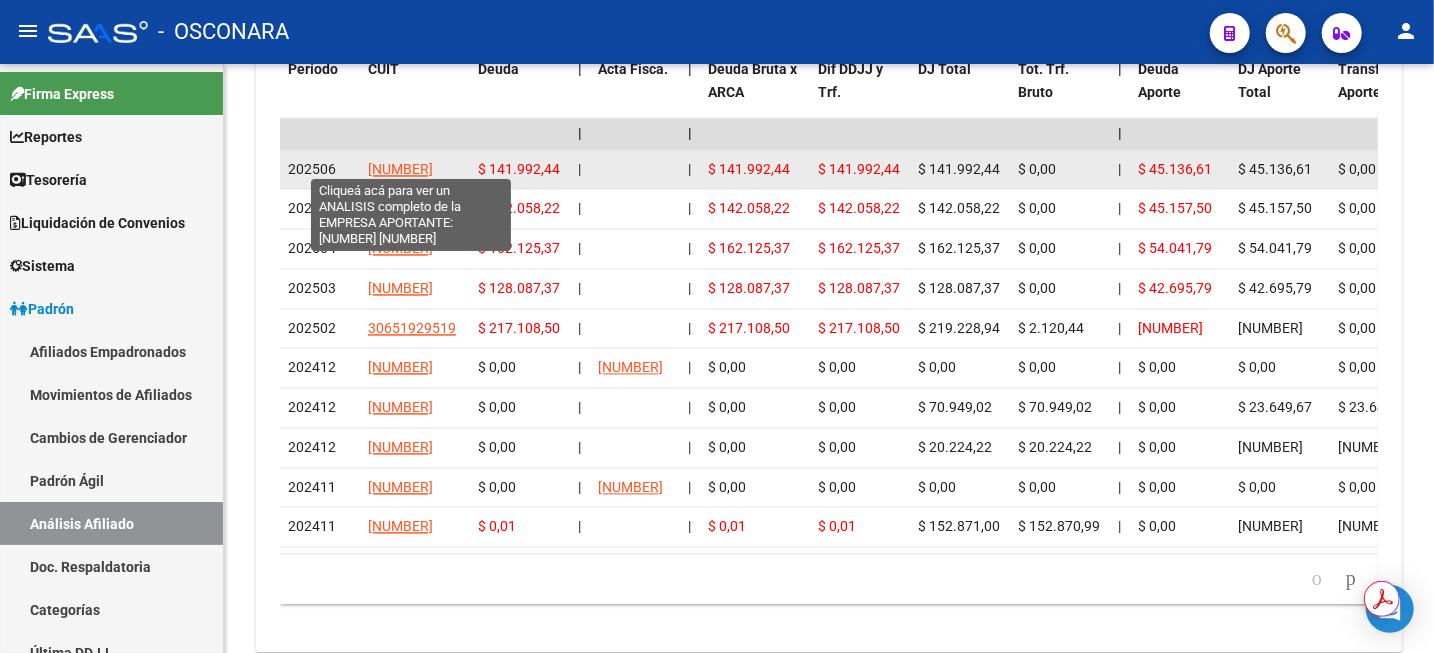 click on "[NUMBER]" 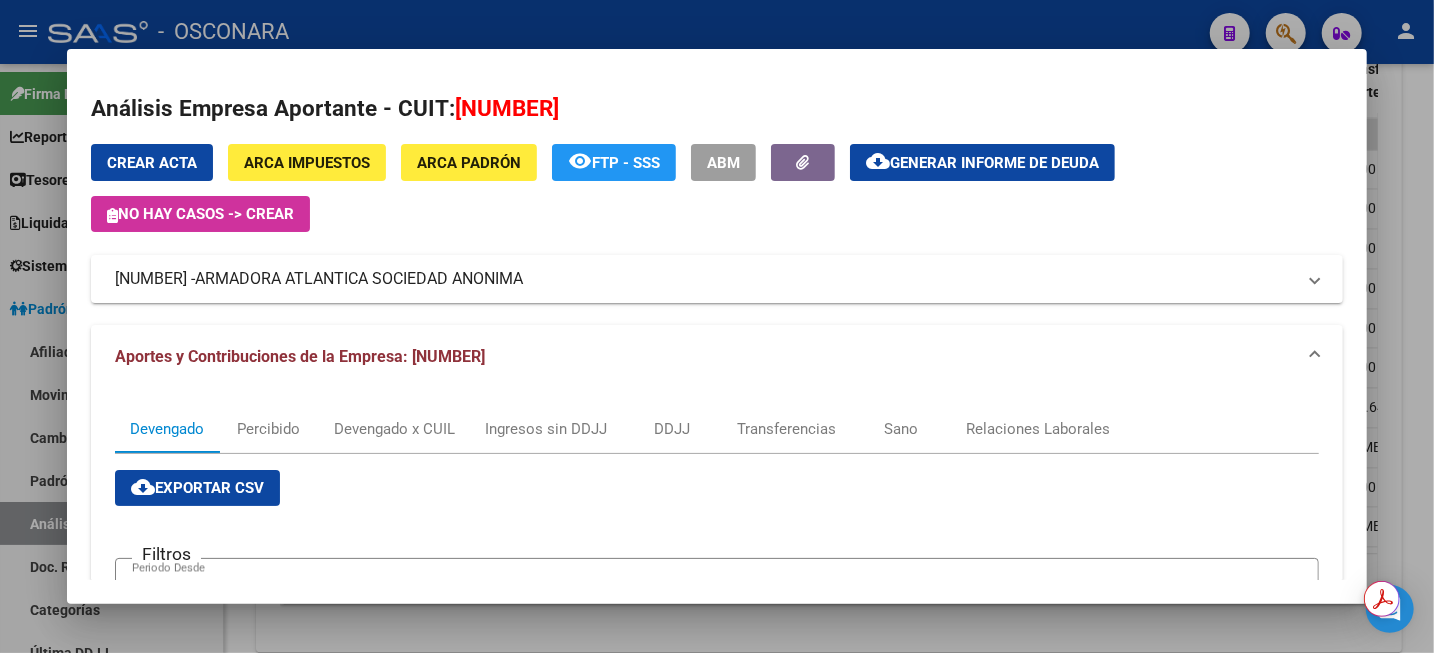click at bounding box center [717, 326] 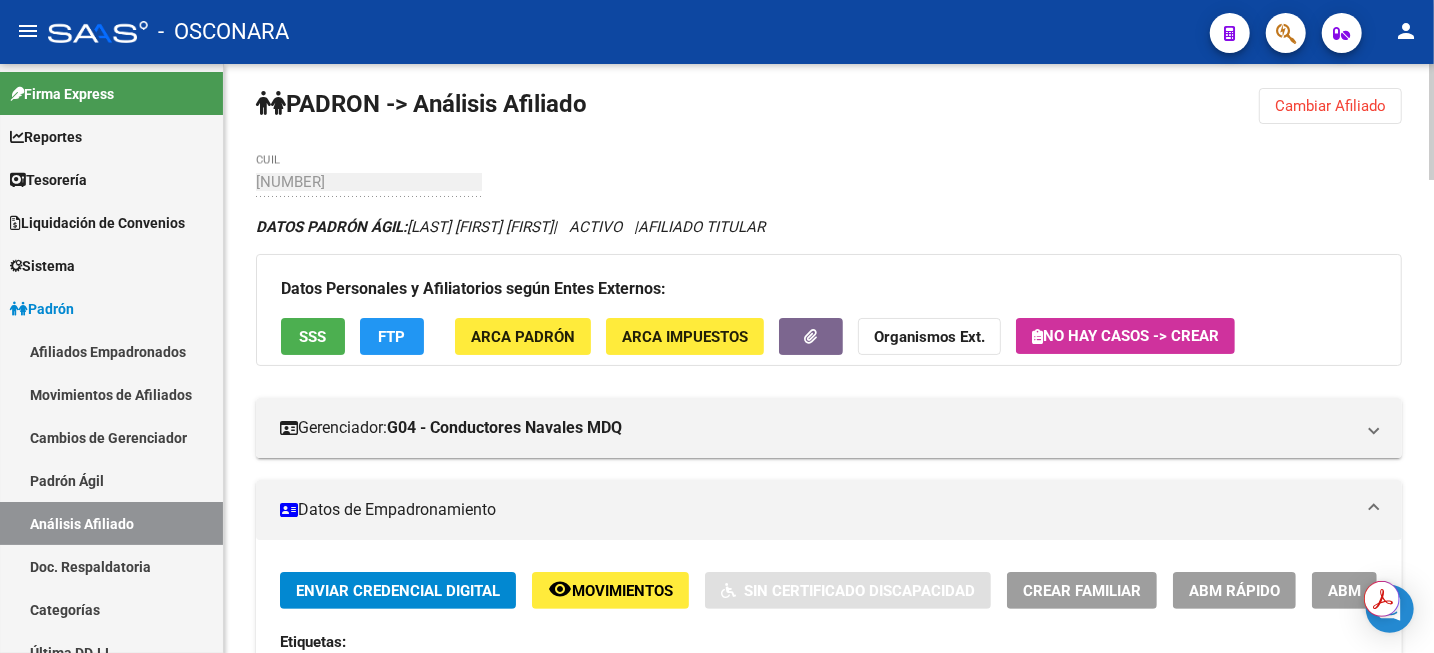 scroll, scrollTop: 0, scrollLeft: 0, axis: both 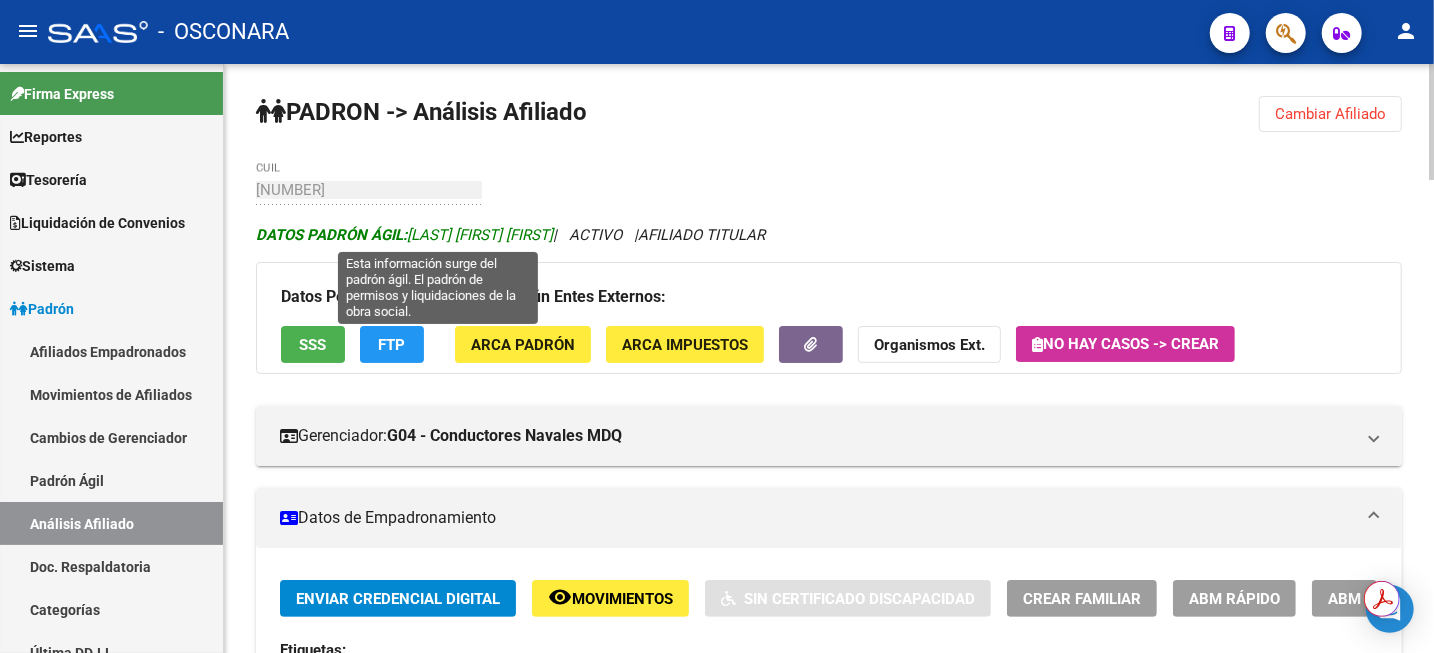drag, startPoint x: 413, startPoint y: 233, endPoint x: 614, endPoint y: 243, distance: 201.2486 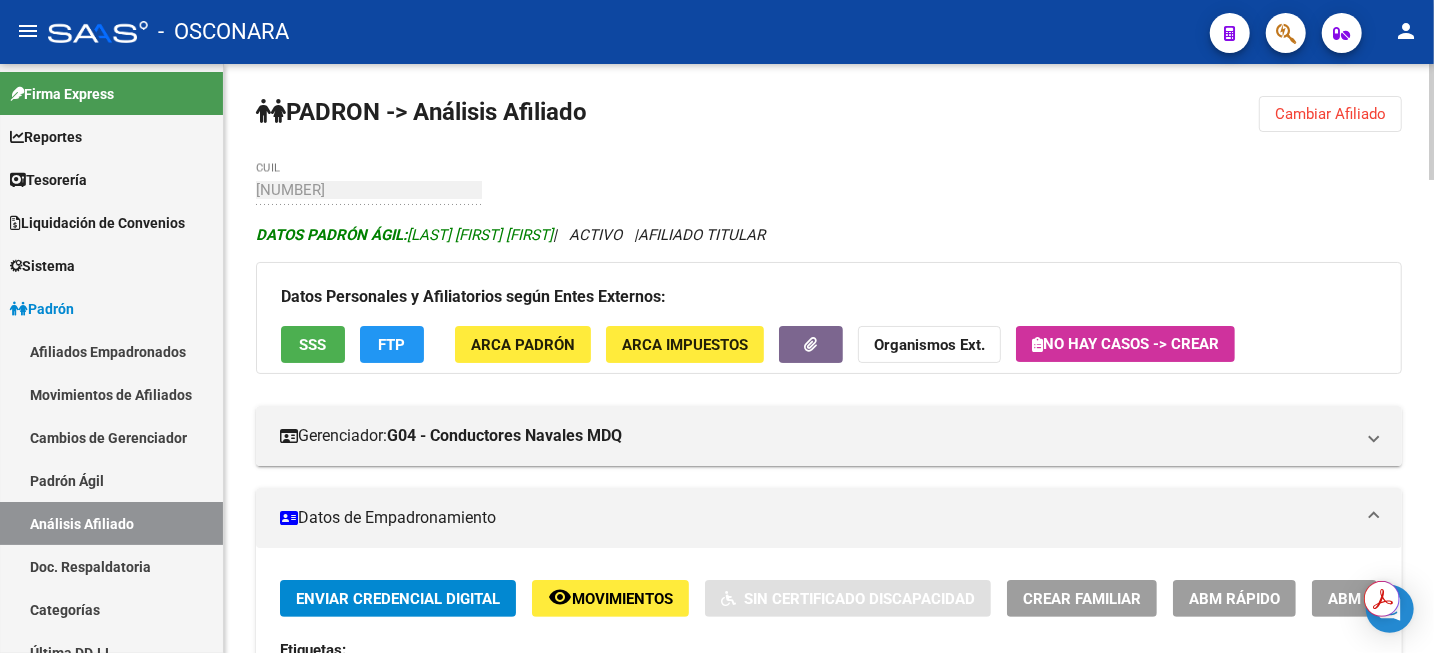 copy on "[LAST] [FIRST] [FIRST]" 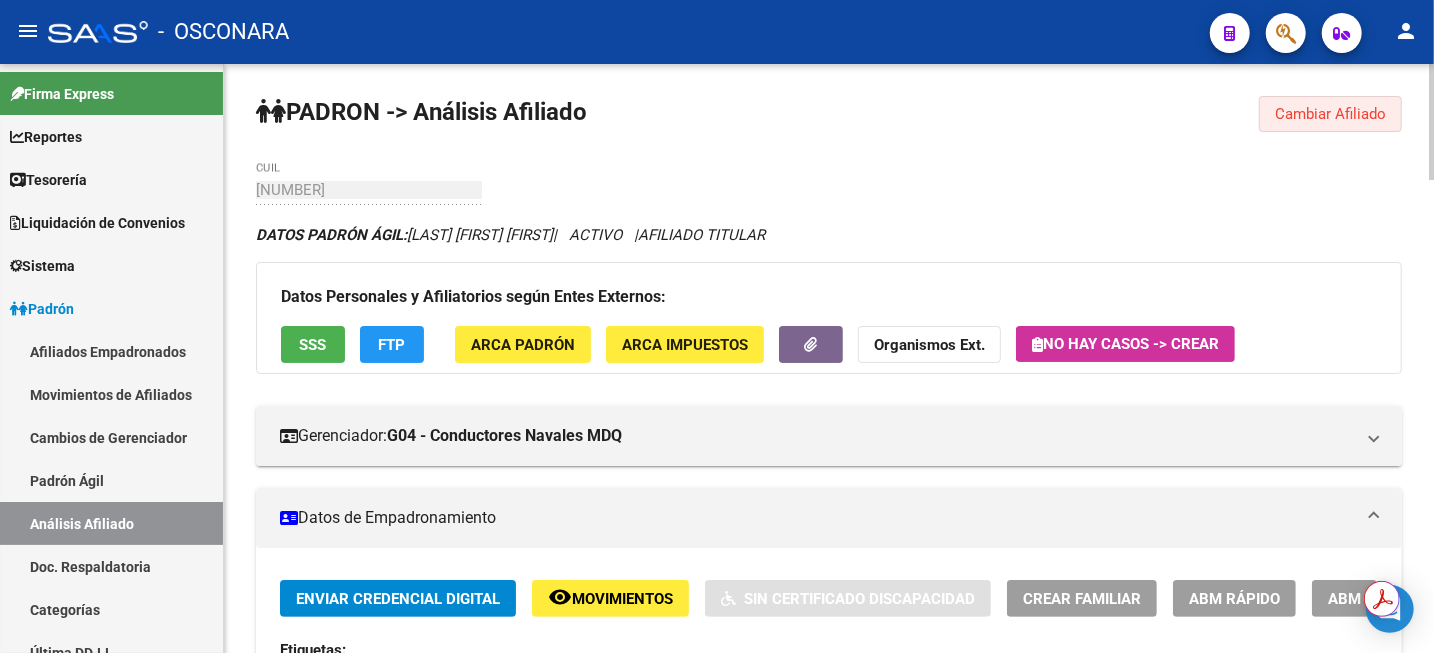 click on "Cambiar Afiliado" 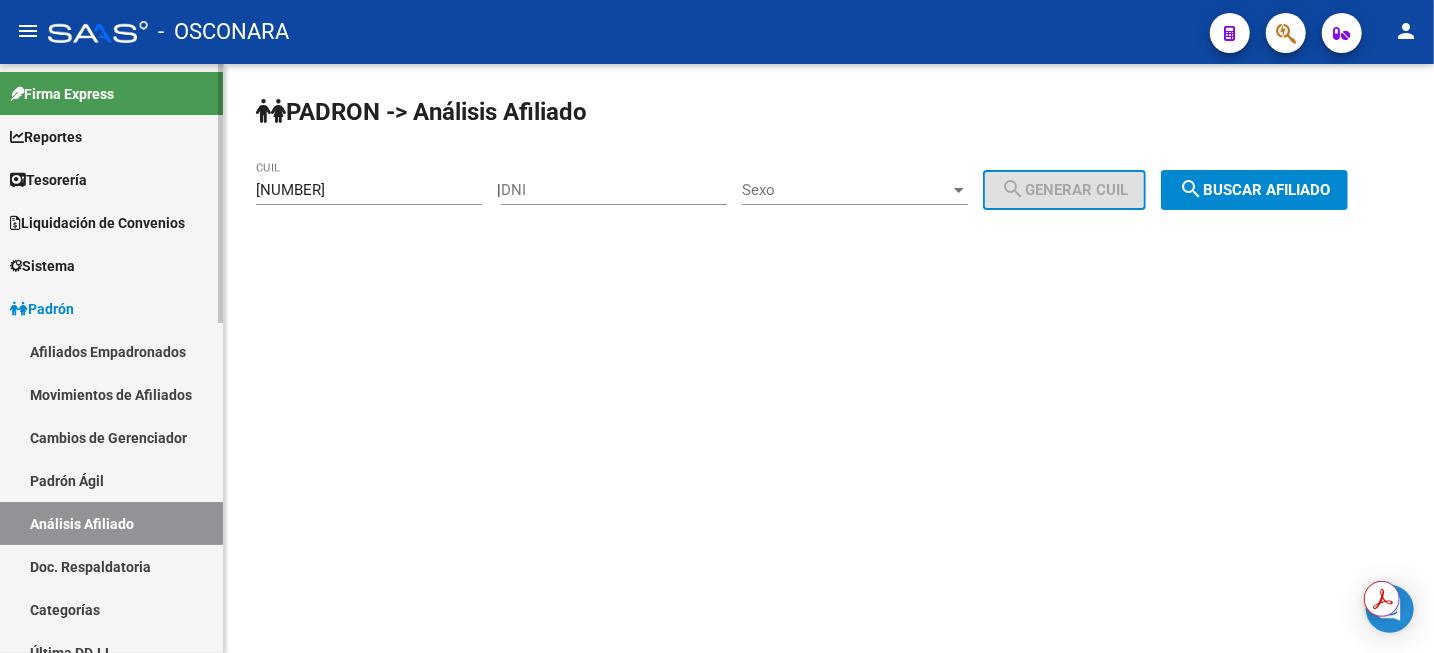 drag, startPoint x: 98, startPoint y: 489, endPoint x: 101, endPoint y: 499, distance: 10.440307 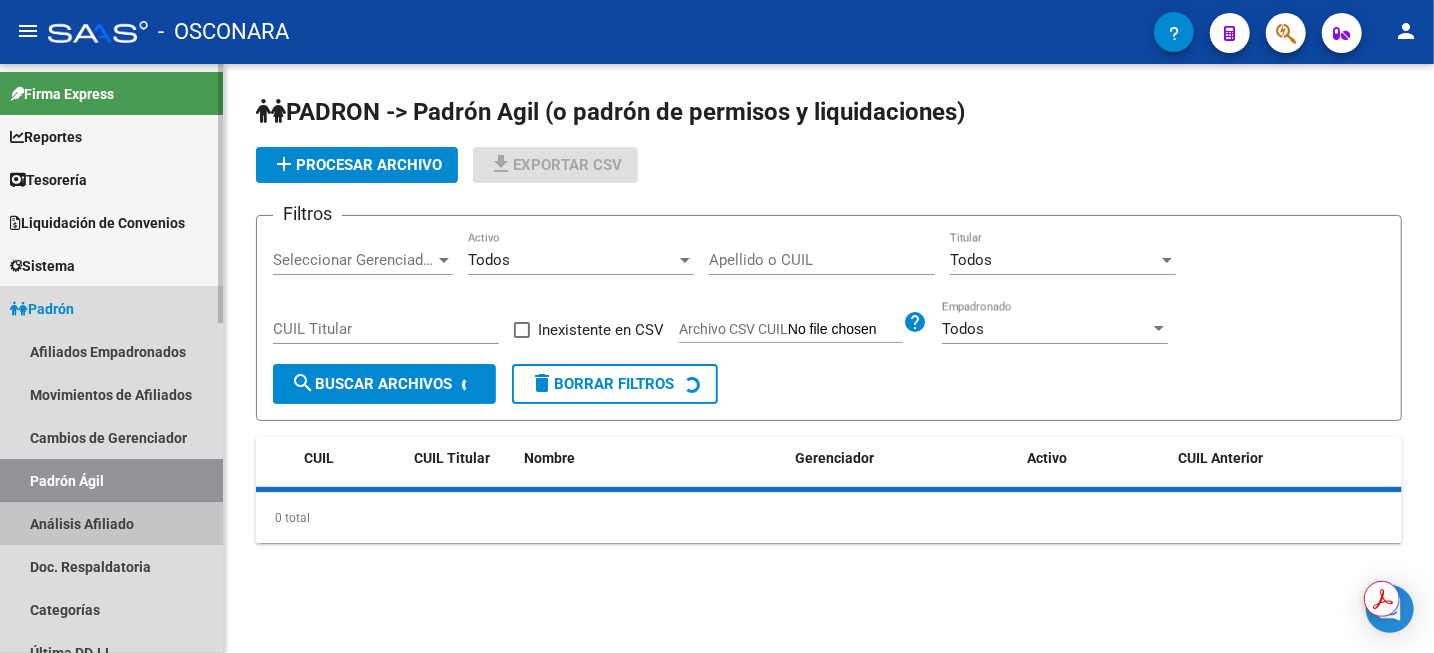 click on "Análisis Afiliado" at bounding box center [111, 523] 